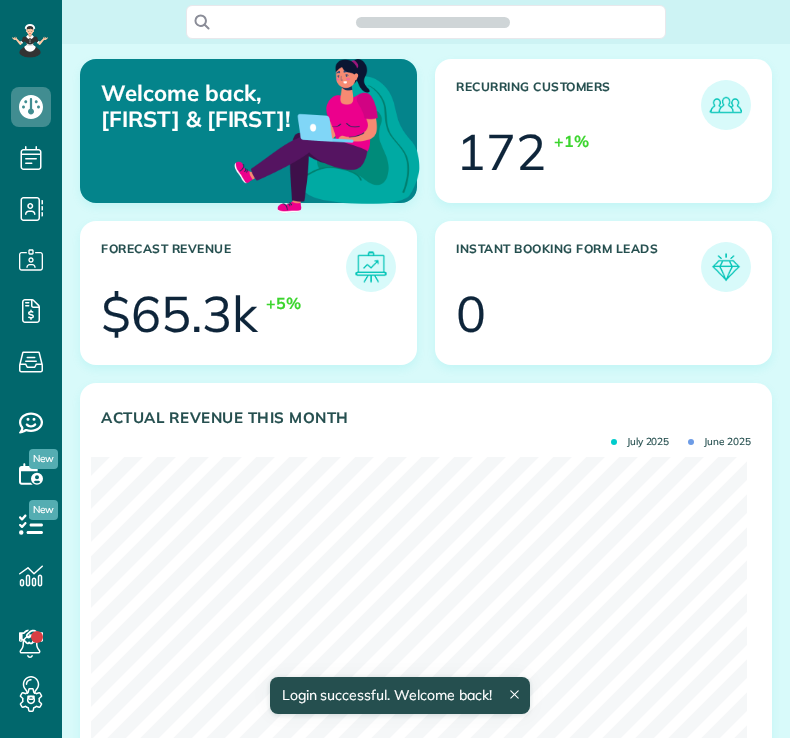 scroll, scrollTop: 0, scrollLeft: 0, axis: both 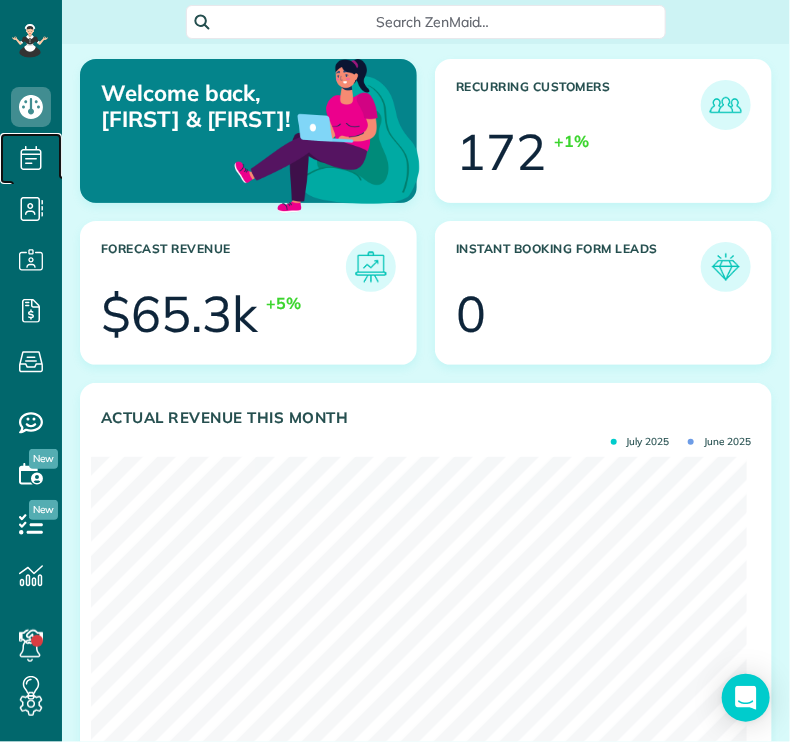 click 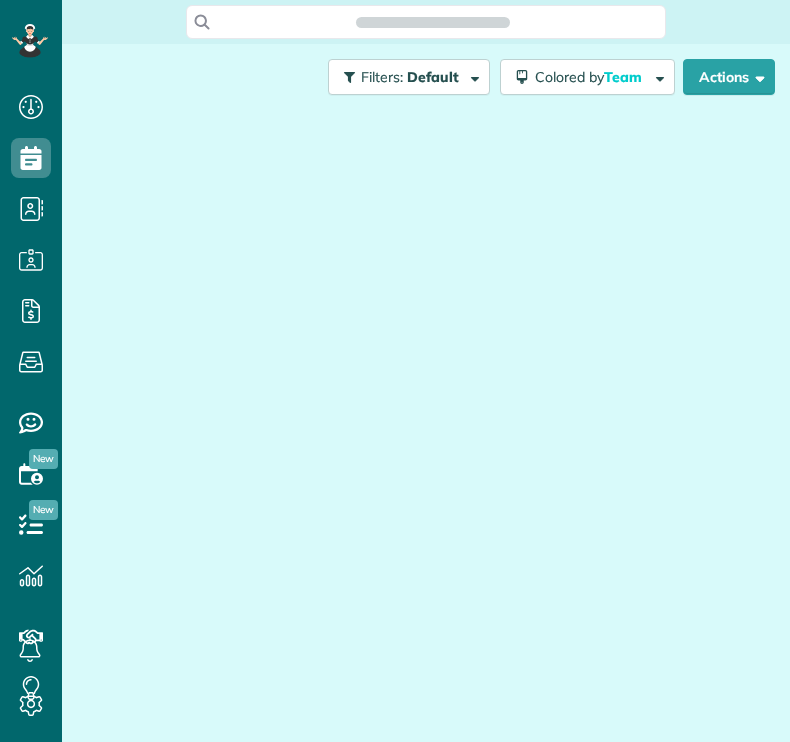scroll, scrollTop: 0, scrollLeft: 0, axis: both 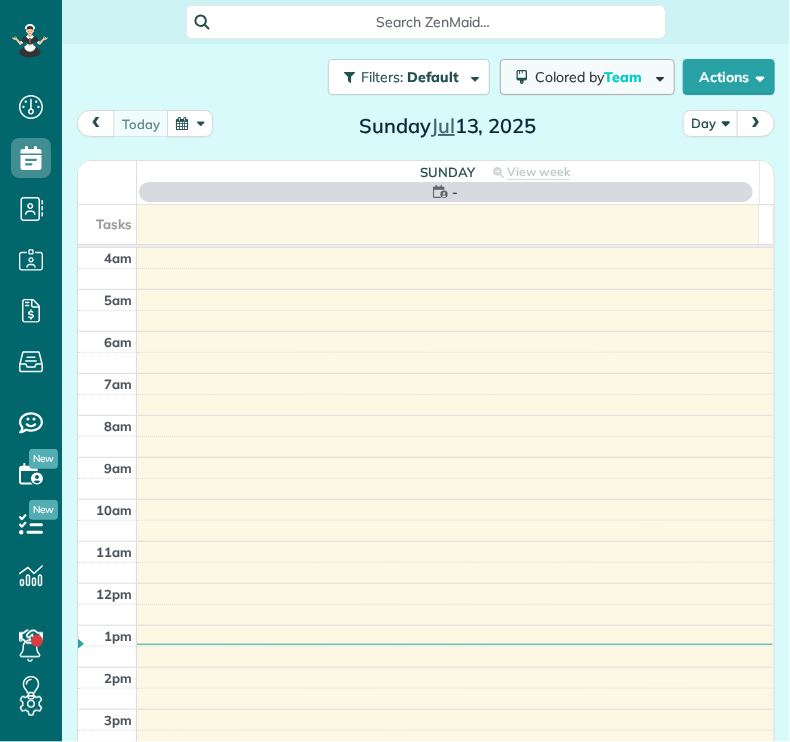click on "today   Day Sunday  Jul  13, 2025" at bounding box center (426, 128) 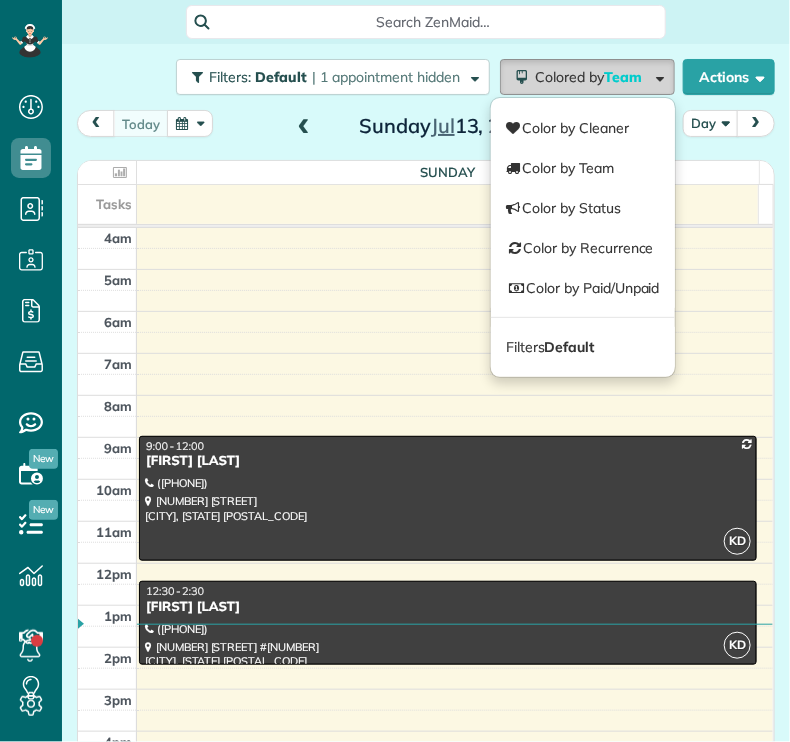 scroll, scrollTop: 126, scrollLeft: 0, axis: vertical 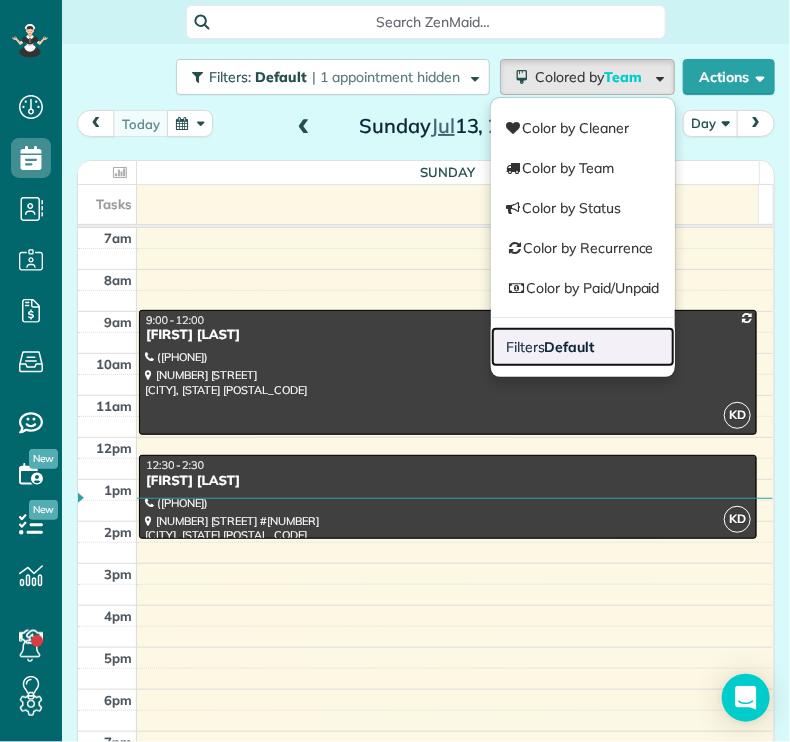 click on "Default" at bounding box center [570, 347] 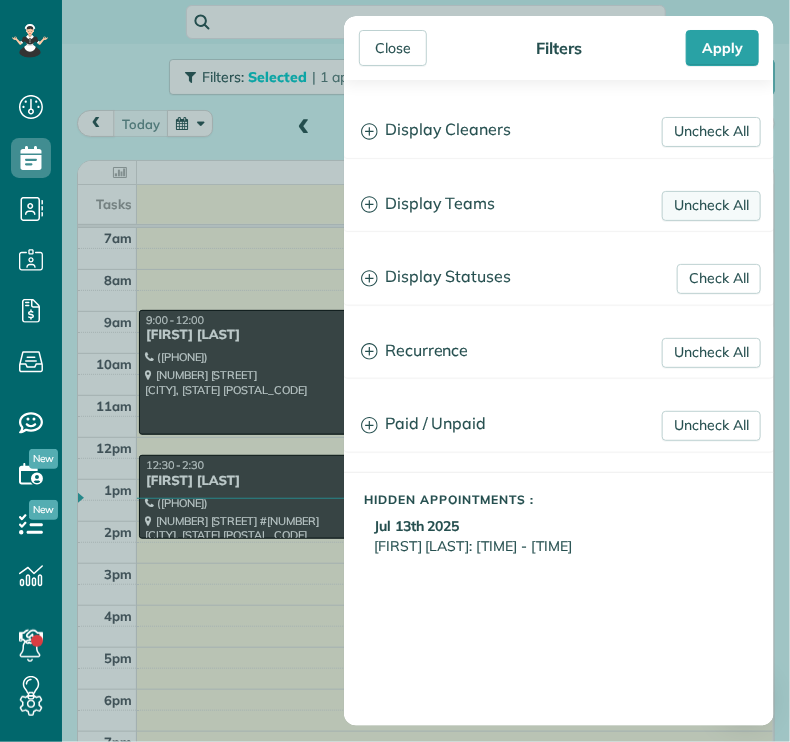 click on "Uncheck All" at bounding box center [711, 206] 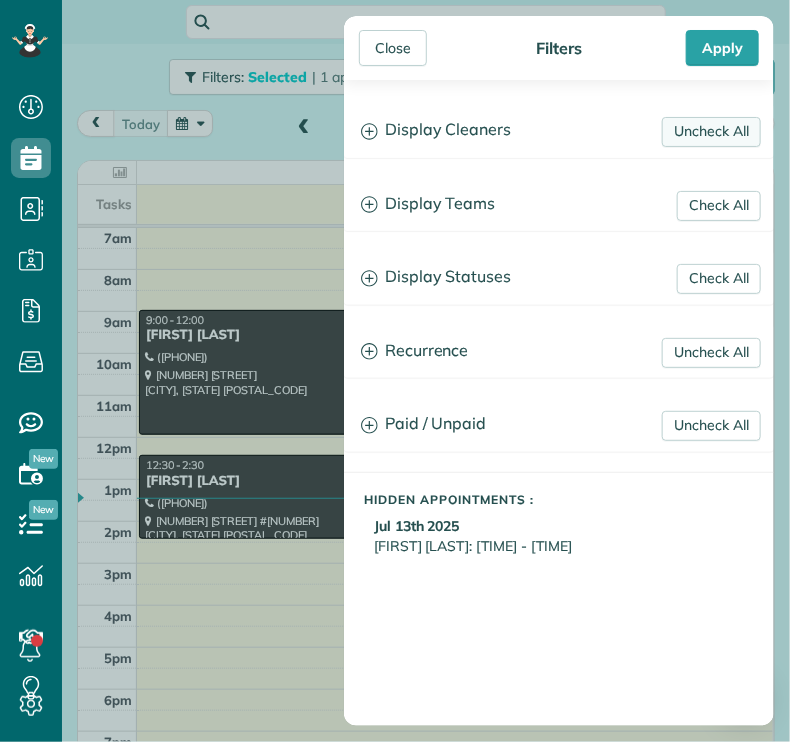 click on "Uncheck All" at bounding box center [711, 132] 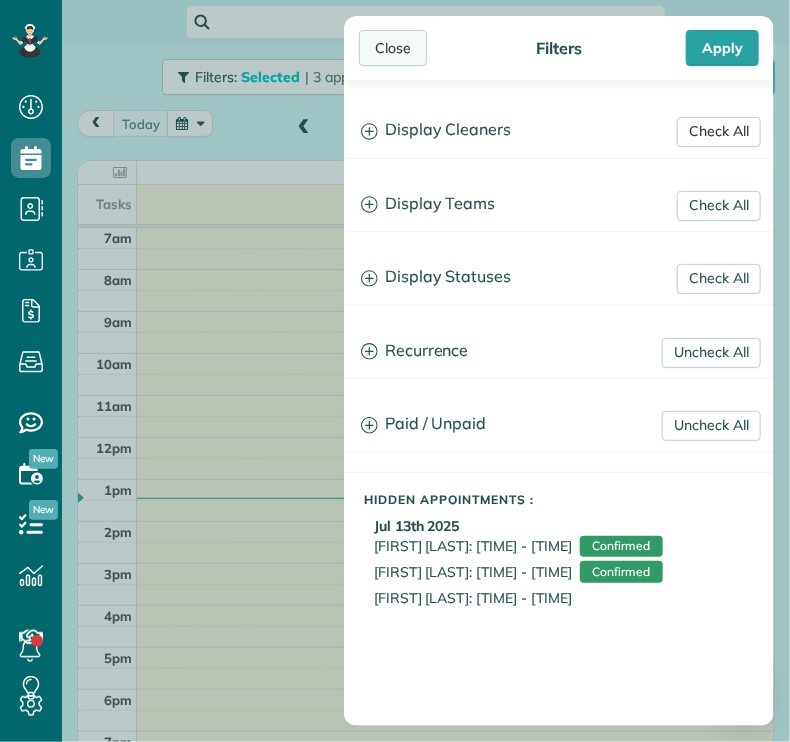 click on "Close" at bounding box center [393, 48] 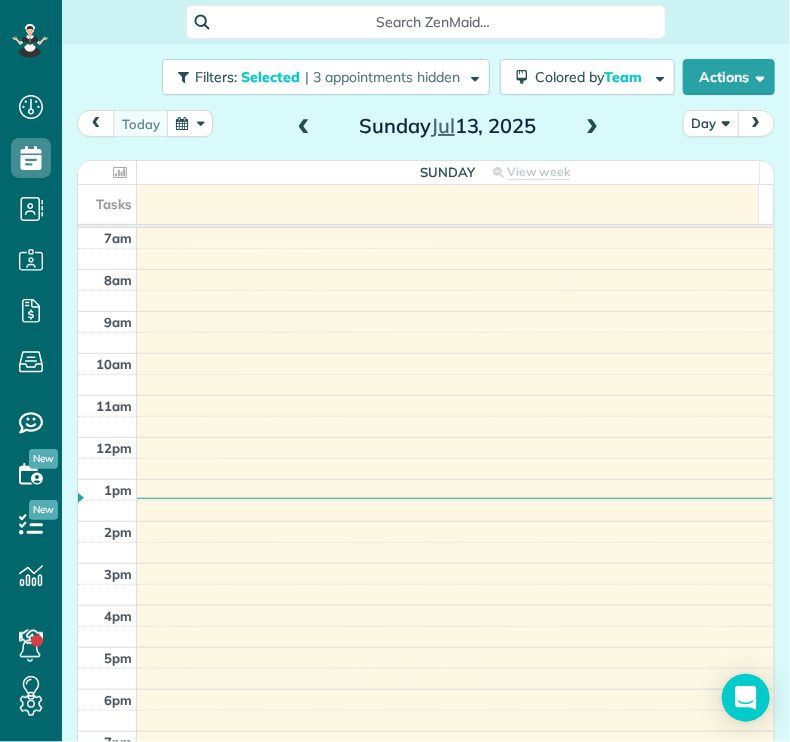 click on "Day" at bounding box center [711, 123] 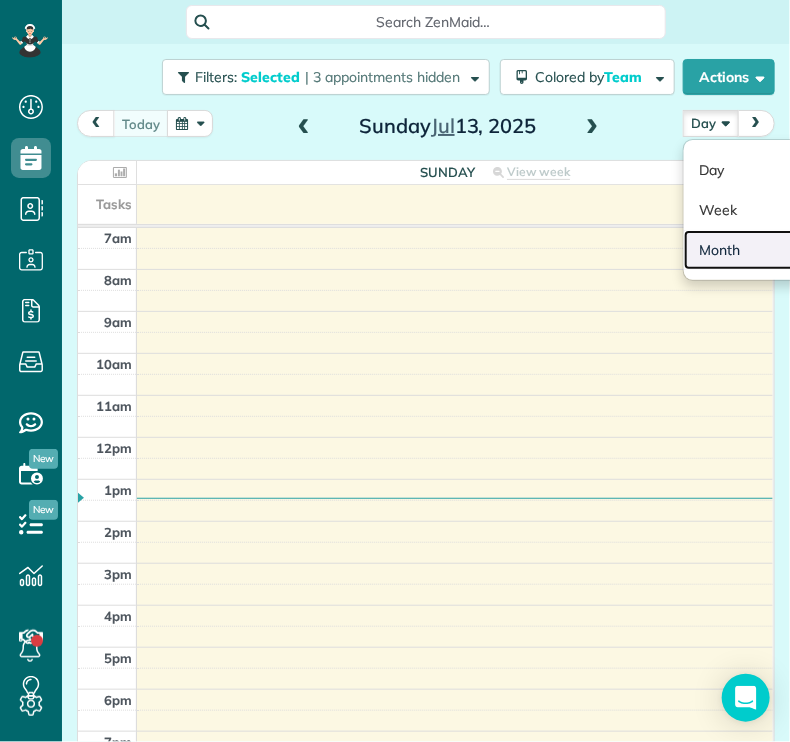 click on "Month" at bounding box center (763, 250) 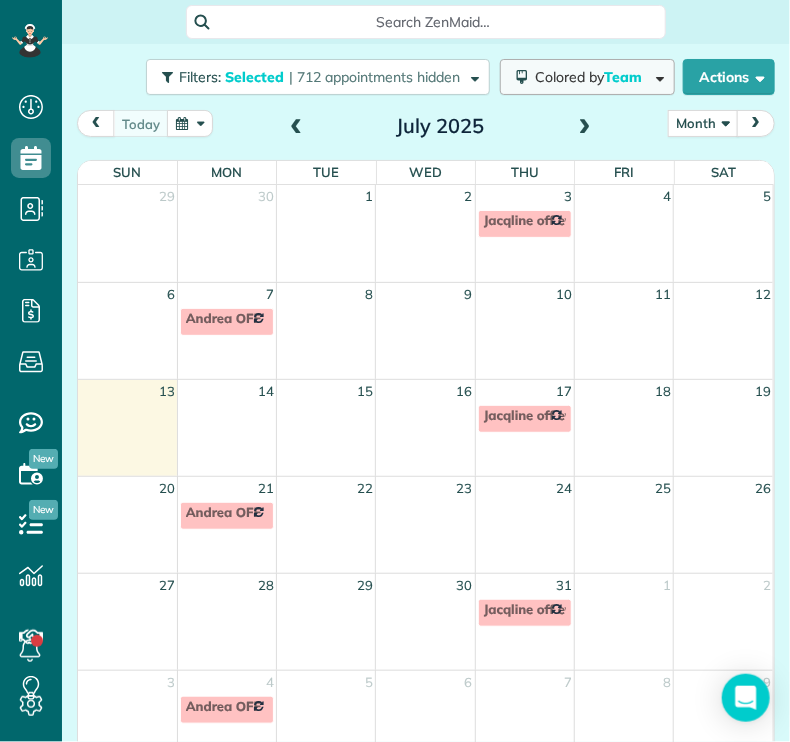 click on "Colored by  Team" at bounding box center [592, 77] 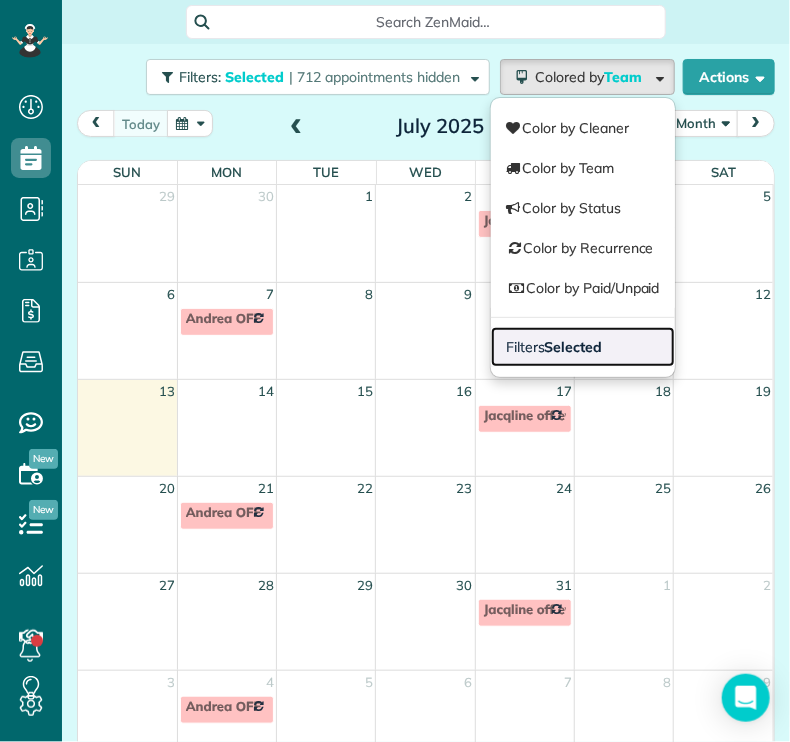 click on "Selected" at bounding box center [574, 347] 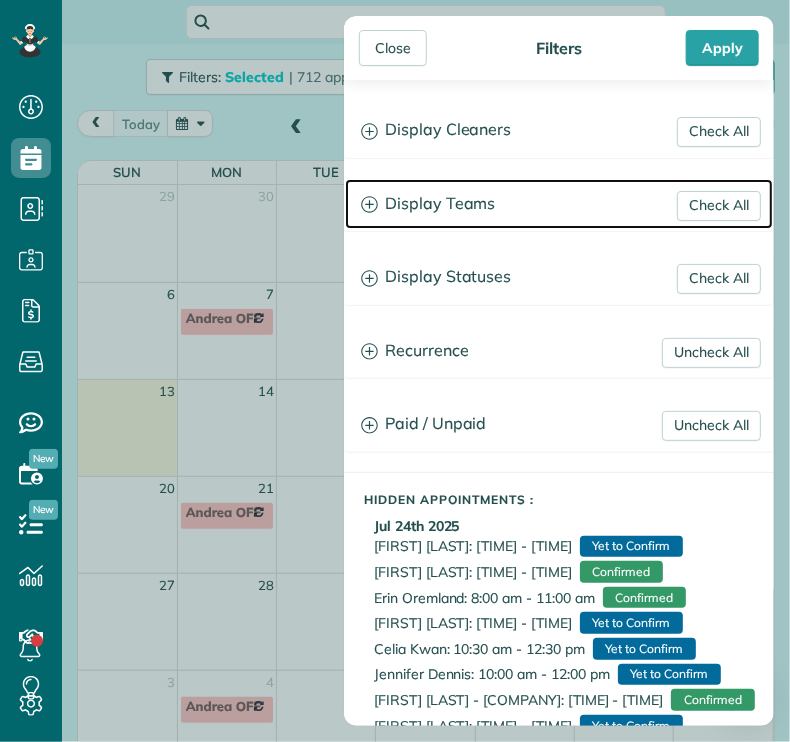 click on "Display Teams" at bounding box center [559, 204] 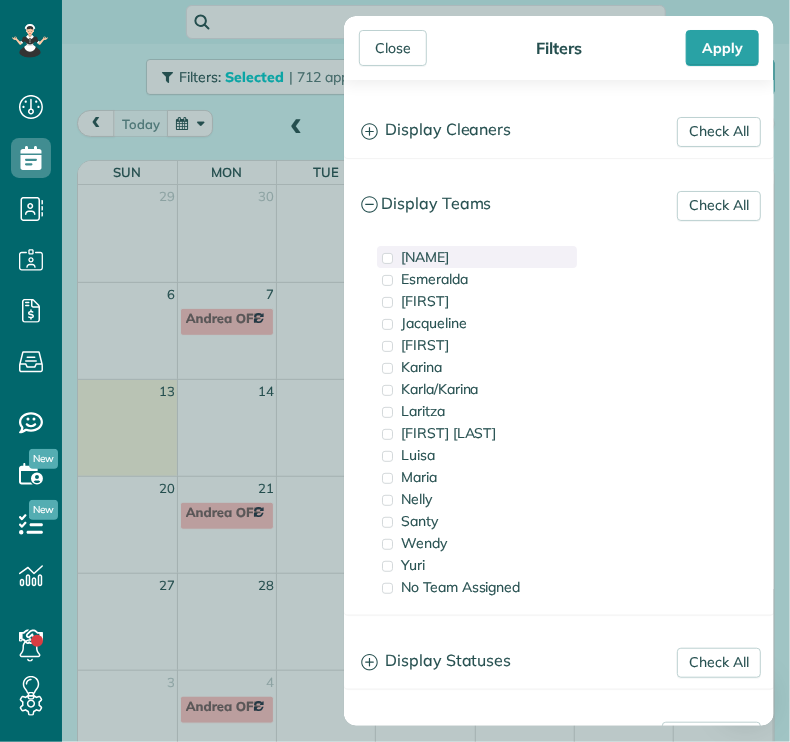 click on "[NAME]" at bounding box center [425, 257] 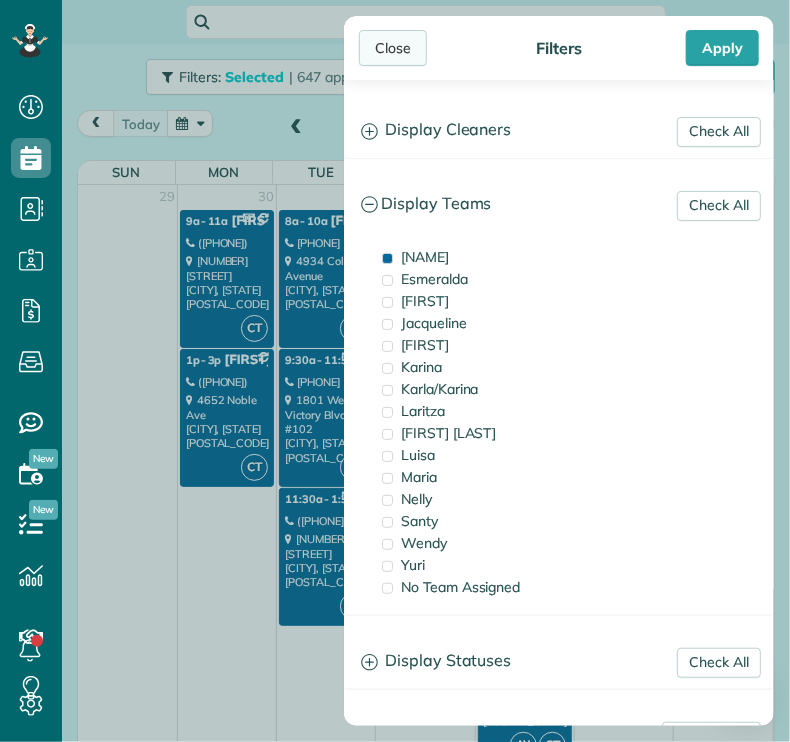 click on "Close" at bounding box center (393, 48) 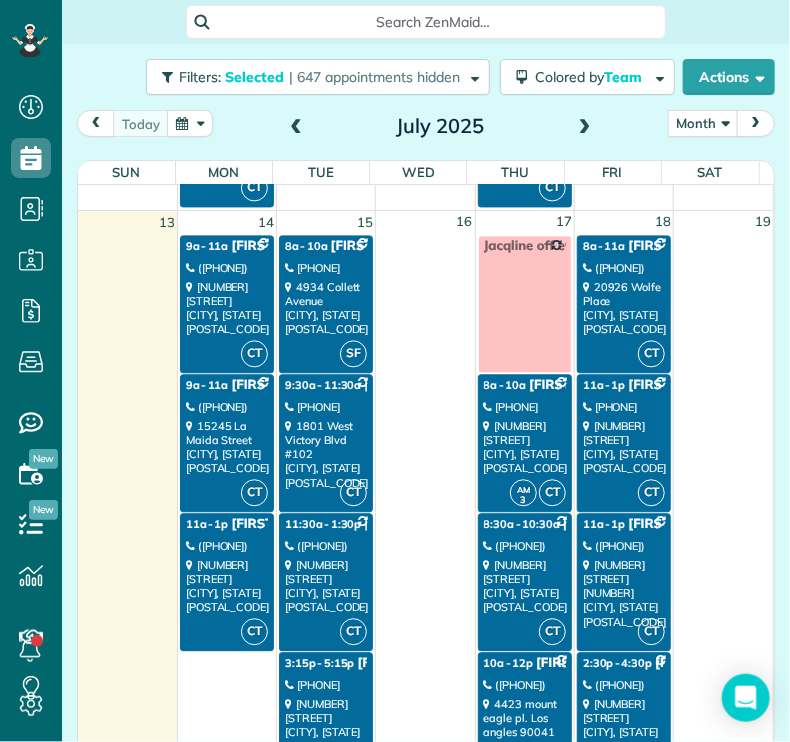 scroll, scrollTop: 1149, scrollLeft: 0, axis: vertical 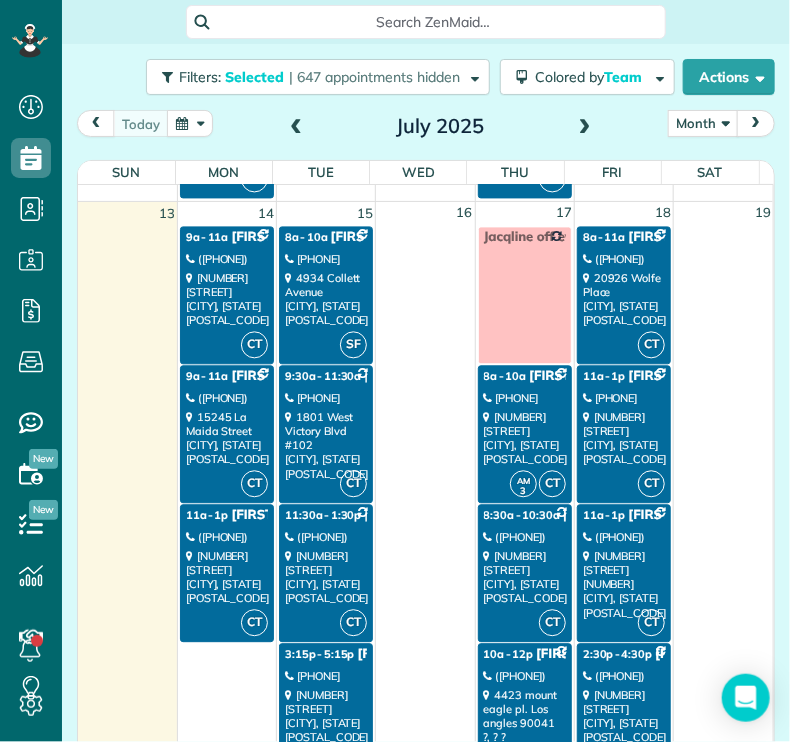 click on "[NUMBER] [STREET] [CITY], [STATE] [POSTAL_CODE]" at bounding box center [227, 300] 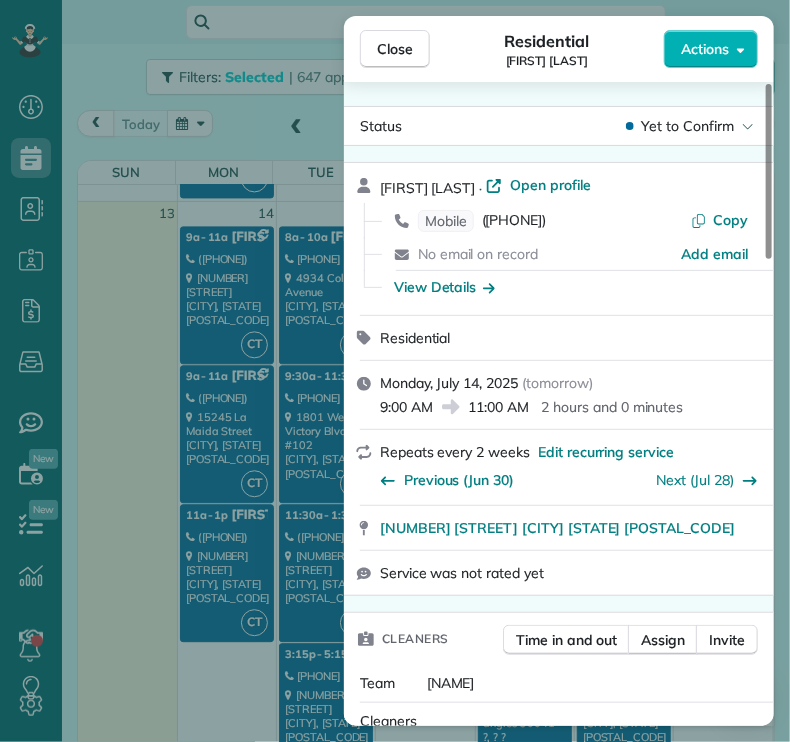 click on "Close Residential [FIRST] [LAST] Actions Status Yet to Confirm [FIRST] [LAST] · Open profile Mobile ([PHONE]) Copy No email on record Add email View Details Residential Monday, [MONTH] [DAY], [YEAR] ([DAY_OF_WEEK]) [TIME] [TIME] [DURATION] Repeats every [NUMBER] weeks Edit recurring service Previous ([MONTH] [DAY]) Next ([MONTH] [DAY]) [NUMBER] [STREET] [CITY] [STATE] [POSTAL_CODE] Service was not rated yet Cleaners Time in and out Assign Invite Team [FIRST] Cleaners [FIRST] [LAST] [TIME] [TIME] Checklist Try Now Keep this appointment up to your standards. Stay on top of every detail, keep your cleaners organised, and your client happy. Assign a checklist Watch a 5 min demo Billing Billing actions Price [CURRENCY][NUMBER] Overcharge [CURRENCY][NUMBER] Discount [CURRENCY][NUMBER] Coupon discount - Primary tax - Secondary tax - Total appointment price [CURRENCY][NUMBER] Tips collected New feature! [CURRENCY][NUMBER] Unpaid Mark as paid Total including tip [CURRENCY][NUMBER] Get paid online in no-time! Send an invoice and reward your cleaners with tips Charge customer credit card Key # - Work items [NUMBER] [NUMBER]" at bounding box center (395, 371) 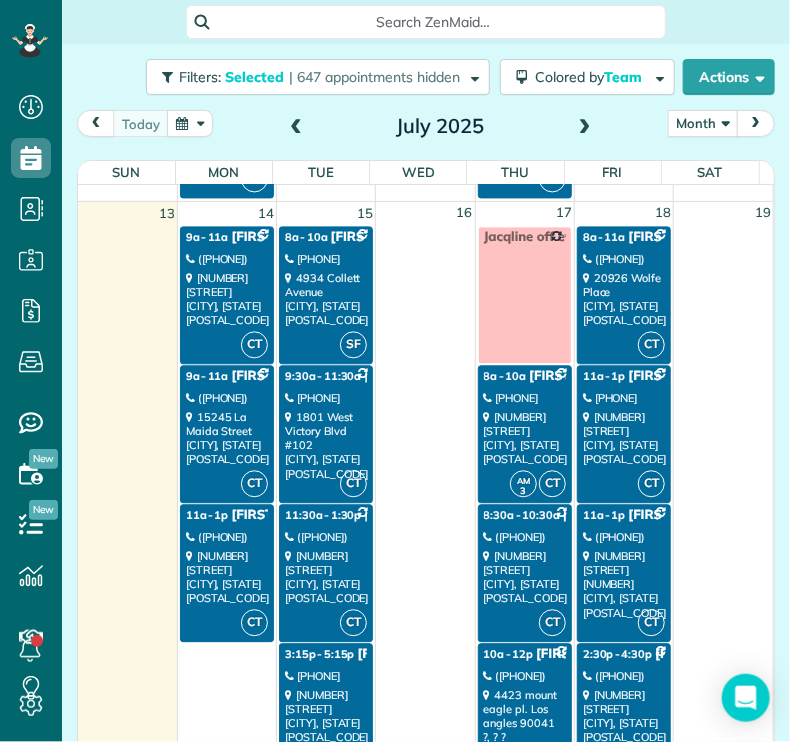 click on "[NUMBER] [STREET] [CITY], [STATE] [POSTAL_CODE]" at bounding box center (227, 439) 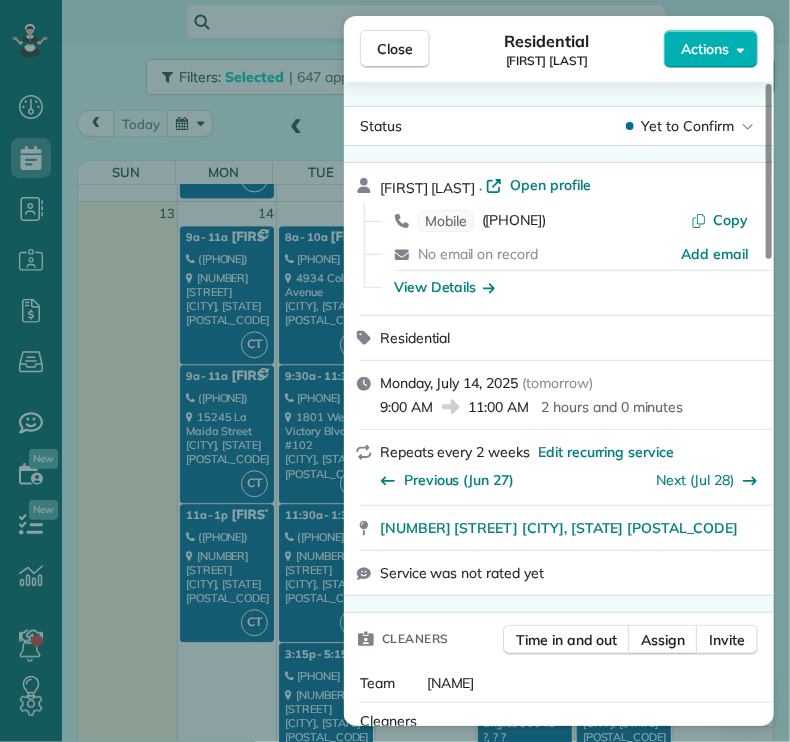 click on "Close Residential [FIRST] [LAST] Actions Status Yet to Confirm [FIRST] [LAST] · Open profile Mobile [PHONE] Copy No email on record Add email View Details Residential Monday, [DATE] ( tomorrow ) [TIME] [TIME] [DURATION] Repeats every [NUMBER] weeks Edit recurring service Previous (Jun 27) Next (Jul 28) [NUMBER] [STREET] [CITY] [STATE] [POSTAL_CODE] Service was not rated yet Cleaners Time in and out Assign Invite Team [FIRST] Cleaners [FIRST] [LAST] [TIME] [TIME] Checklist Try Now Keep this appointment up to your standards. Stay on top of every detail, keep your cleaners organised, and your client happy. Assign a checklist Watch a [NUMBER] min demo Billing Billing actions Price $[NUMBER] Overcharge $[NUMBER] Discount $[NUMBER] Coupon discount - Primary tax - Secondary tax - Total appointment price $[NUMBER] Tips collected New feature! $[NUMBER] Mark as paid Total including tip $[NUMBER] Get paid online in no-time! Send an invoice and reward your cleaners with tips Charge customer credit card Appointment custom fields - [NUMBER]" at bounding box center (395, 371) 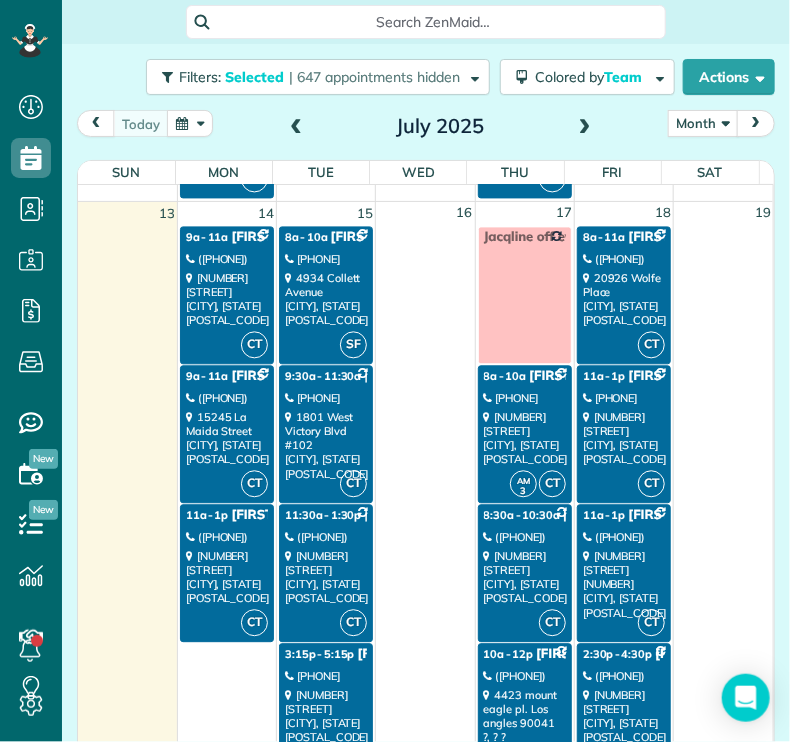 click on "[NUMBER] [STREET] [CITY], [STATE] [POSTAL_CODE]" at bounding box center (227, 578) 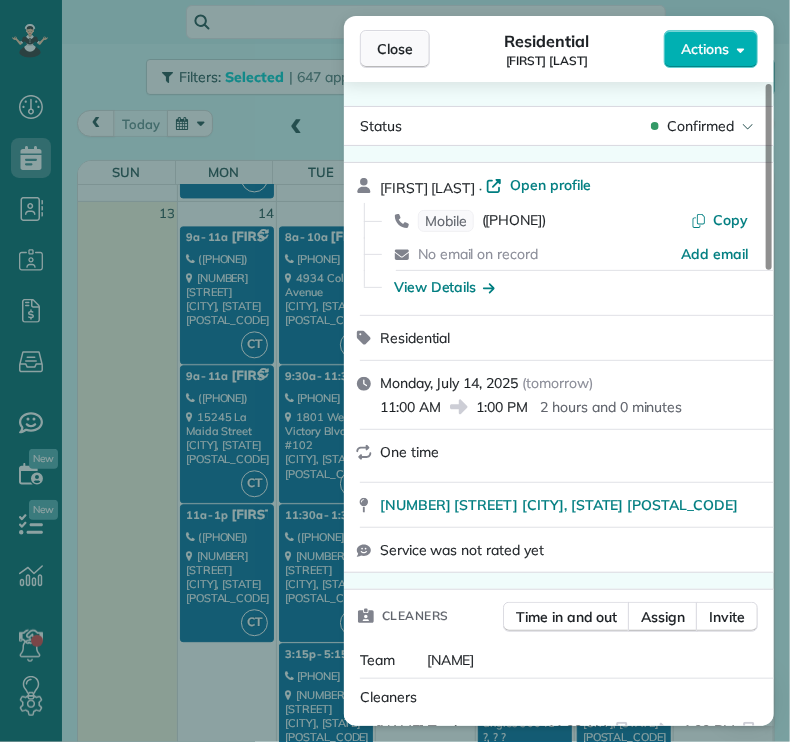 click on "Close" at bounding box center [395, 49] 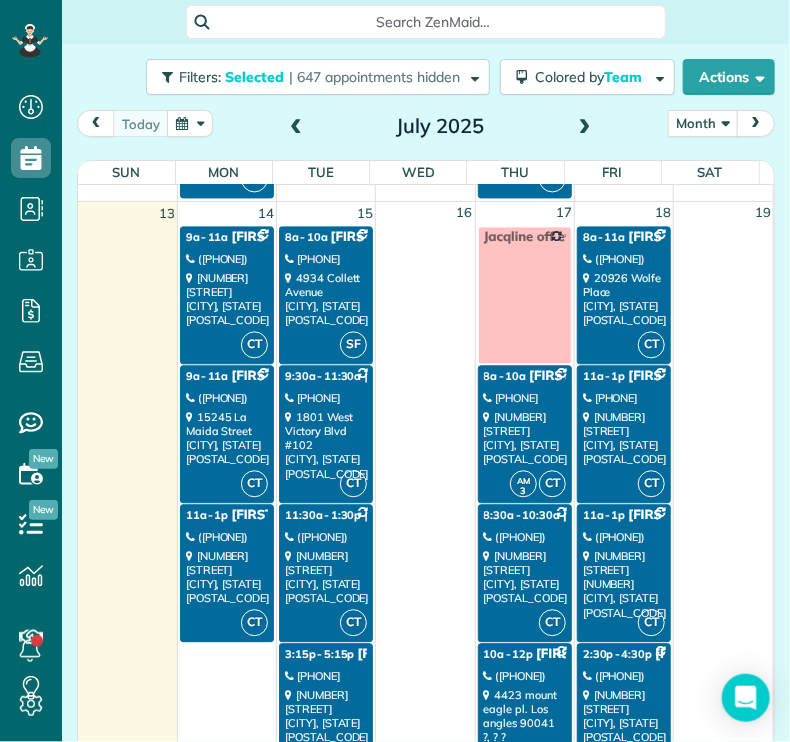 click on "[NUMBER] [STREET] [CITY], [STATE] [POSTAL_CODE]" at bounding box center (326, 300) 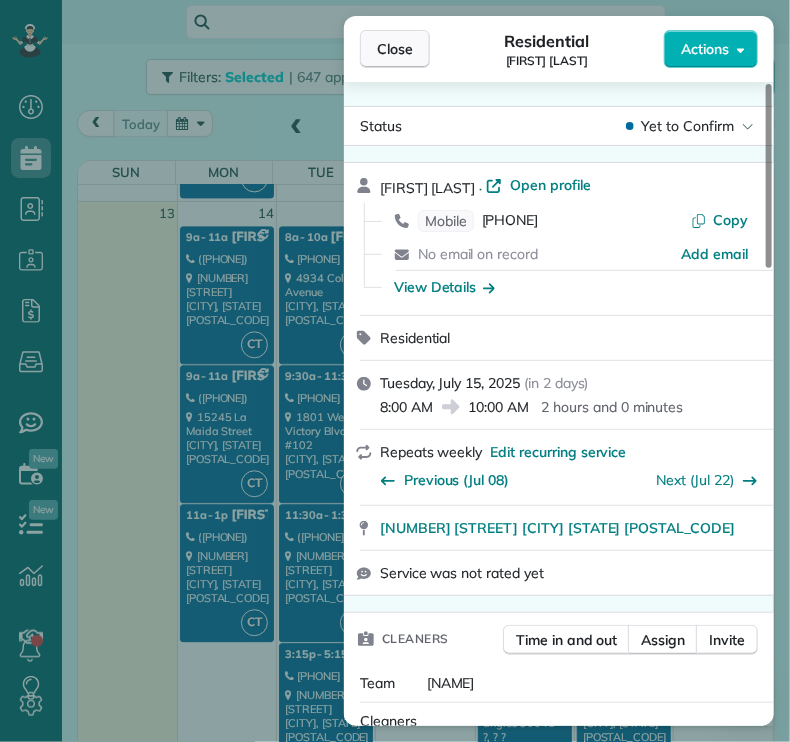 click on "Close" at bounding box center [395, 49] 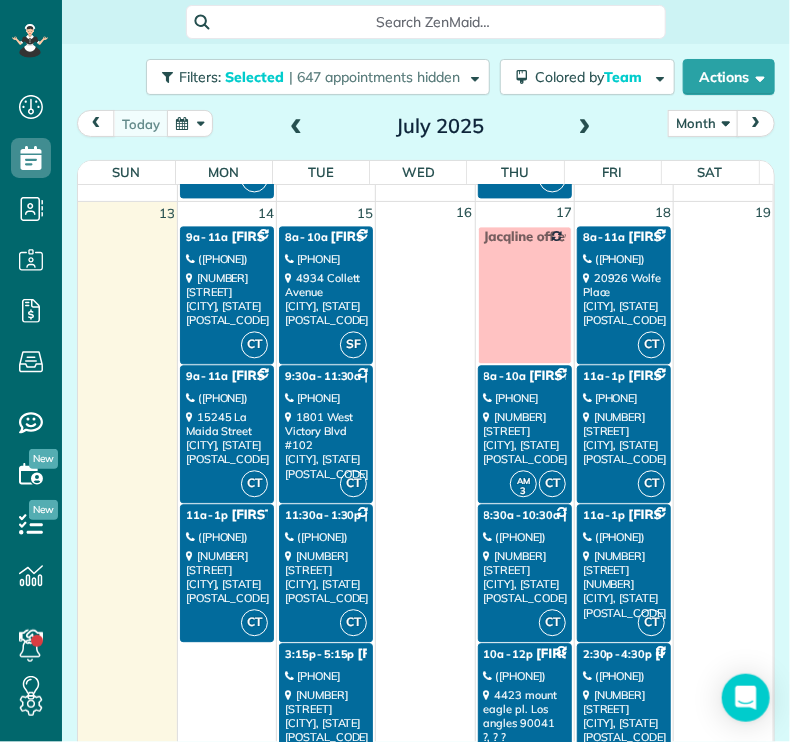 click on "[NUMBER] [STREET] [CITY], [STATE] [POSTAL_CODE]" at bounding box center [326, 446] 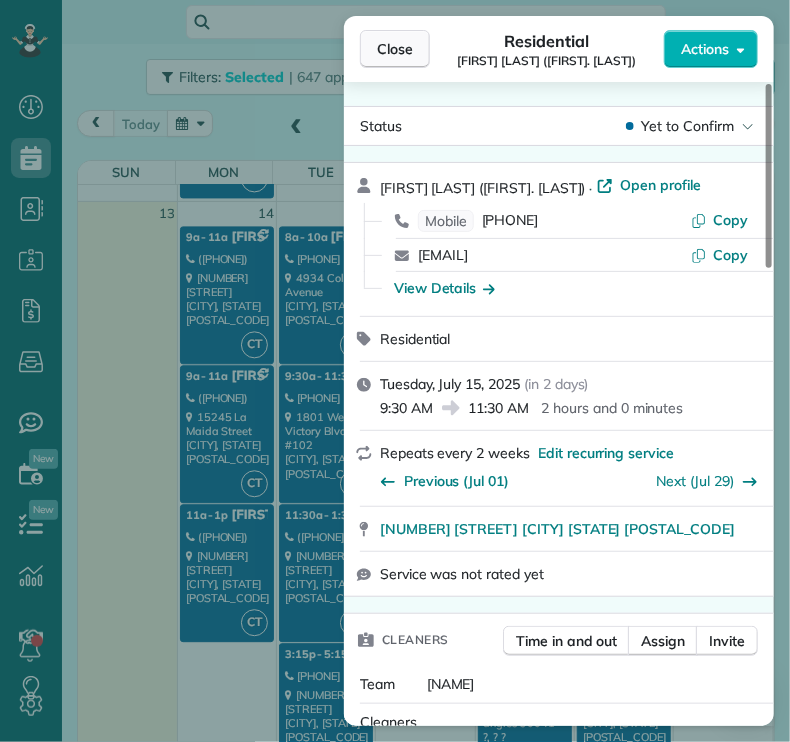click on "Close" at bounding box center [395, 49] 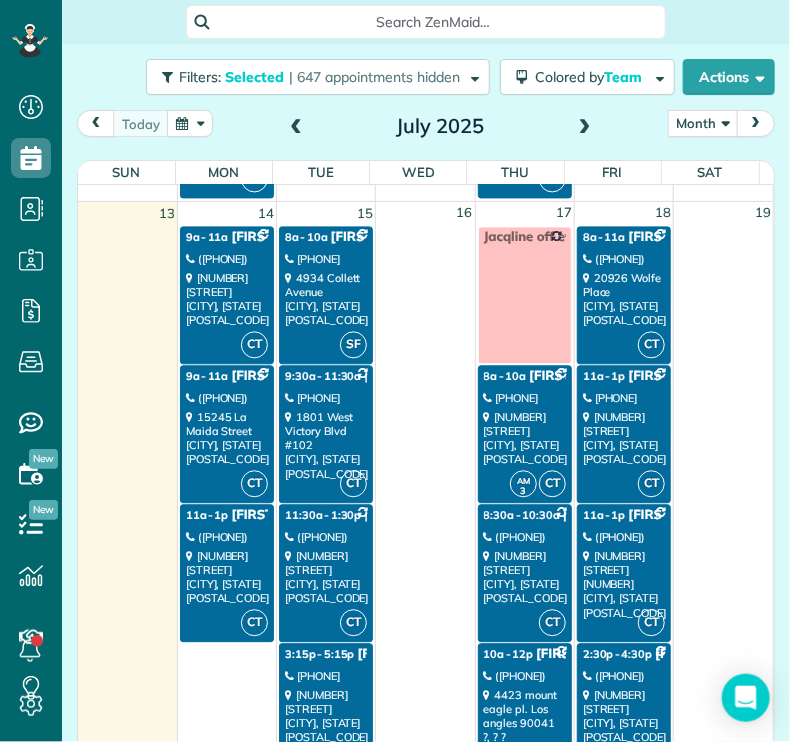 click on "([PHONE])" at bounding box center [326, 538] 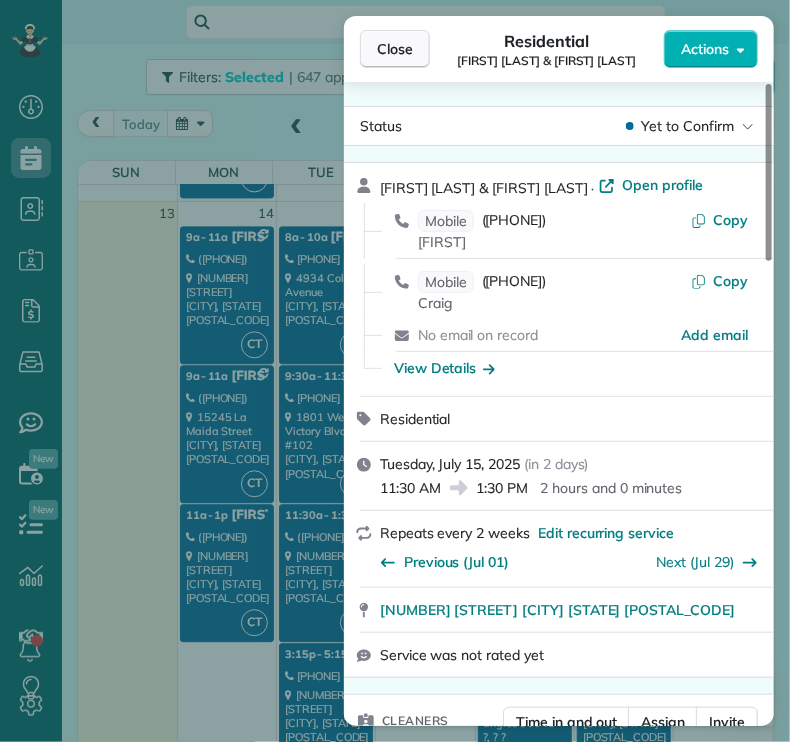 click on "Close" at bounding box center [395, 49] 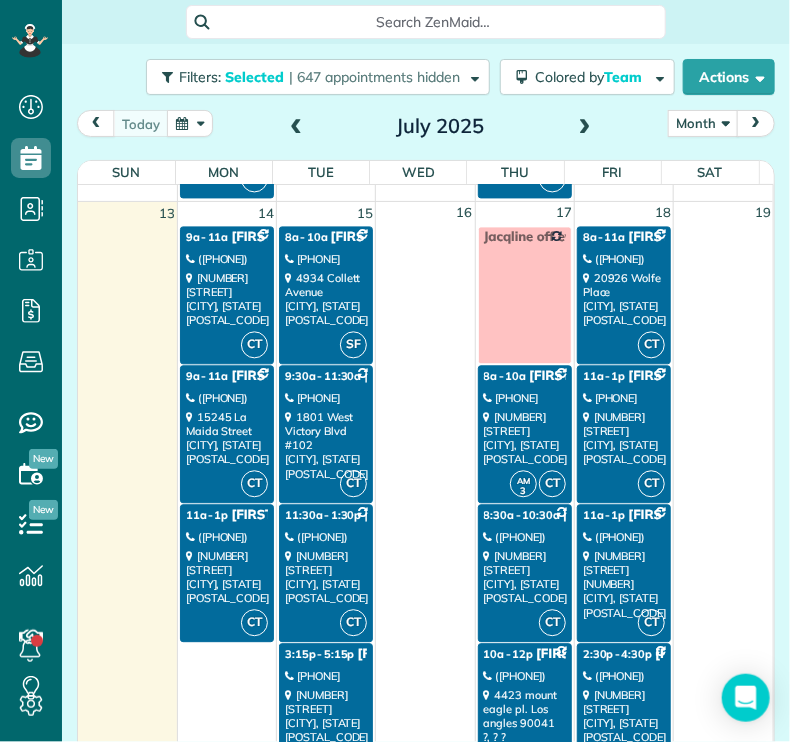 click on "[PHONE]" at bounding box center [326, 677] 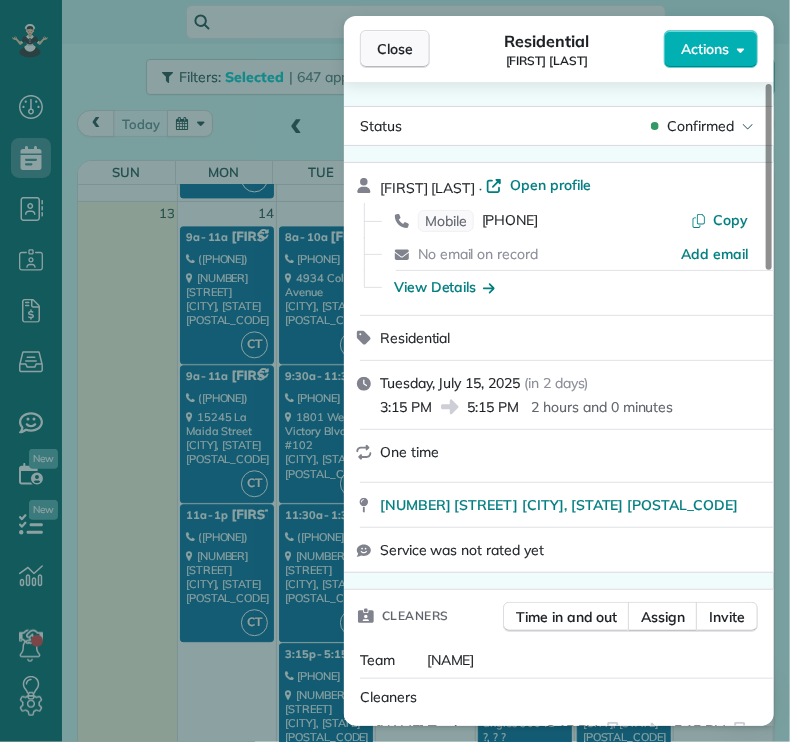 click on "Close" at bounding box center (395, 49) 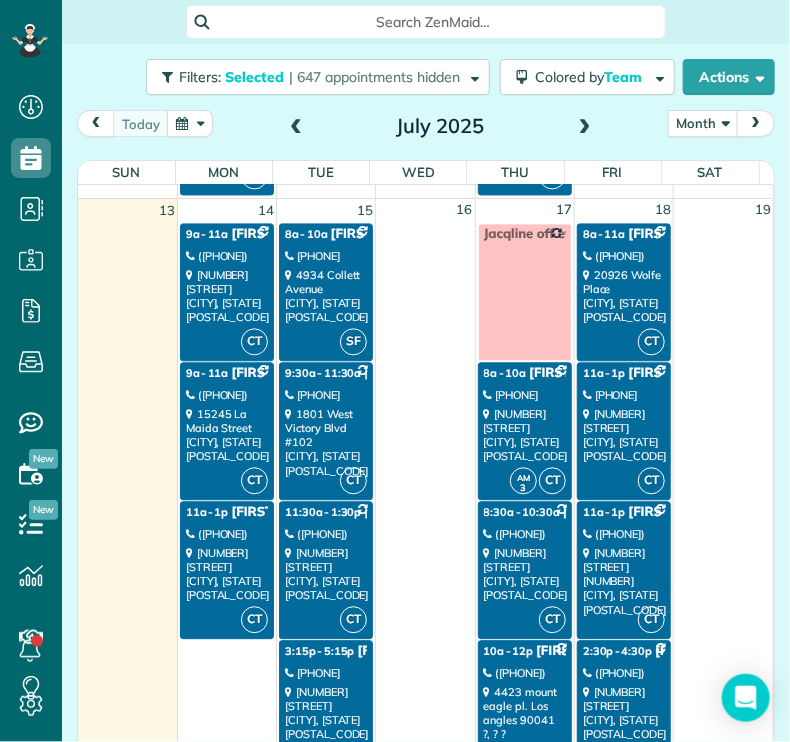 scroll, scrollTop: 1155, scrollLeft: 0, axis: vertical 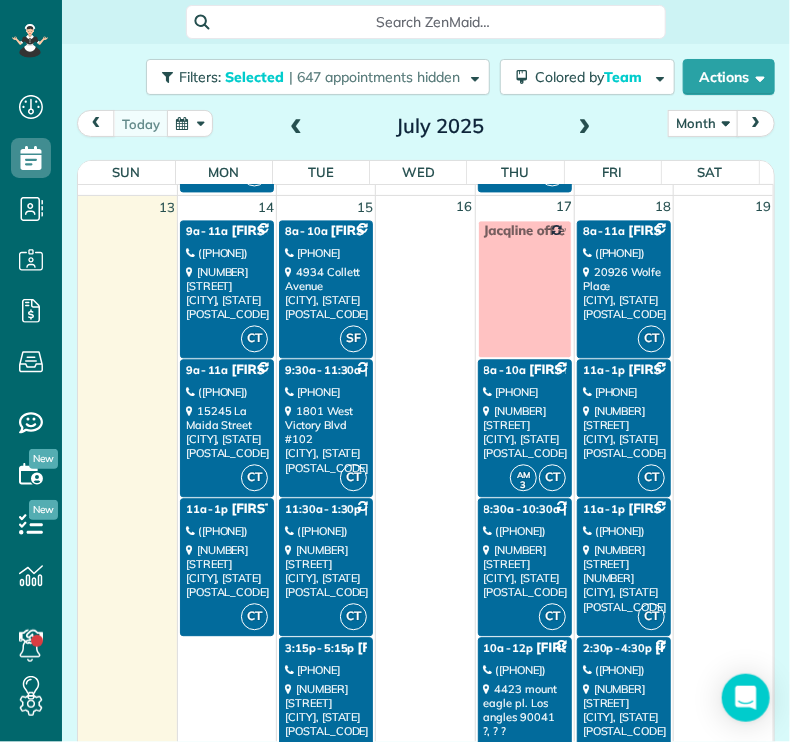click on "[NUMBER] [STREET] [CITY], [STATE] [POSTAL_CODE]" at bounding box center (525, 433) 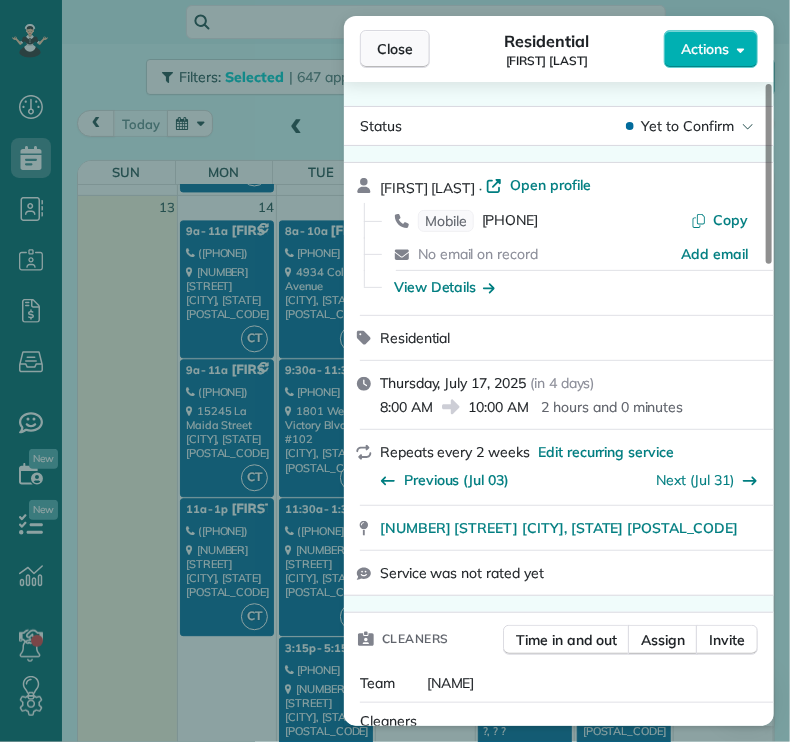 click on "Close" at bounding box center (395, 49) 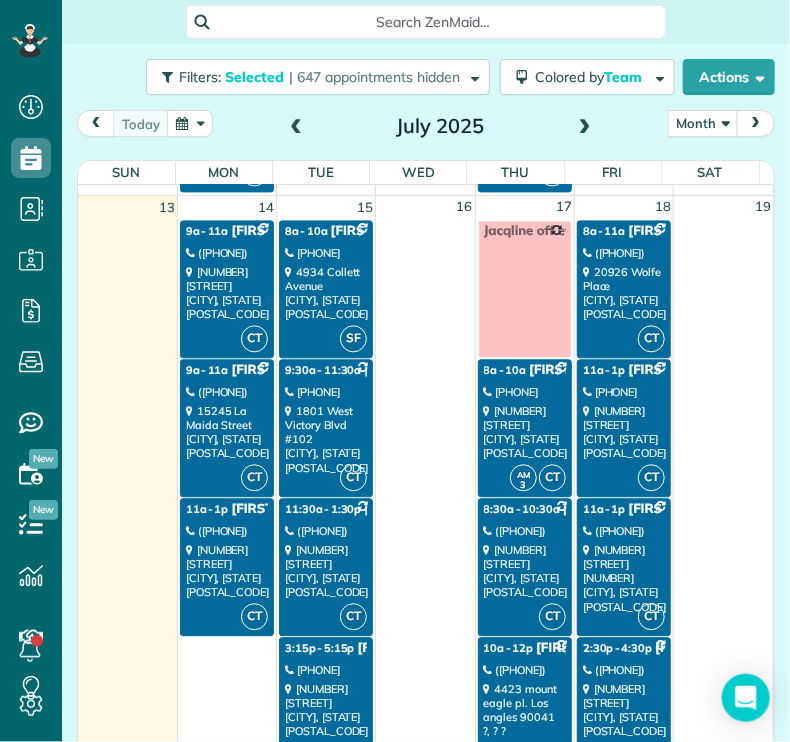 click on "([PHONE])" at bounding box center (525, 532) 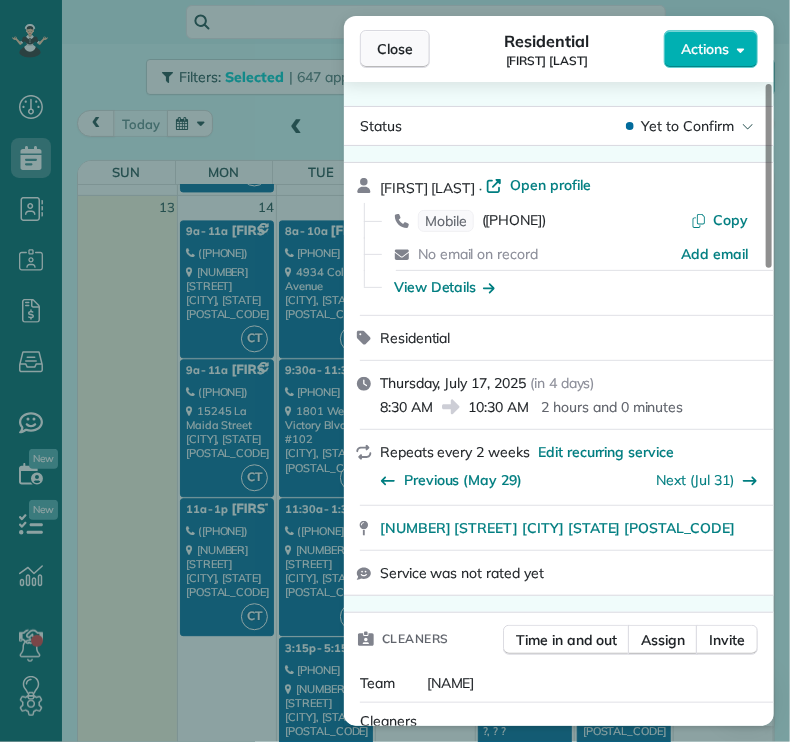 click on "Close" at bounding box center (395, 49) 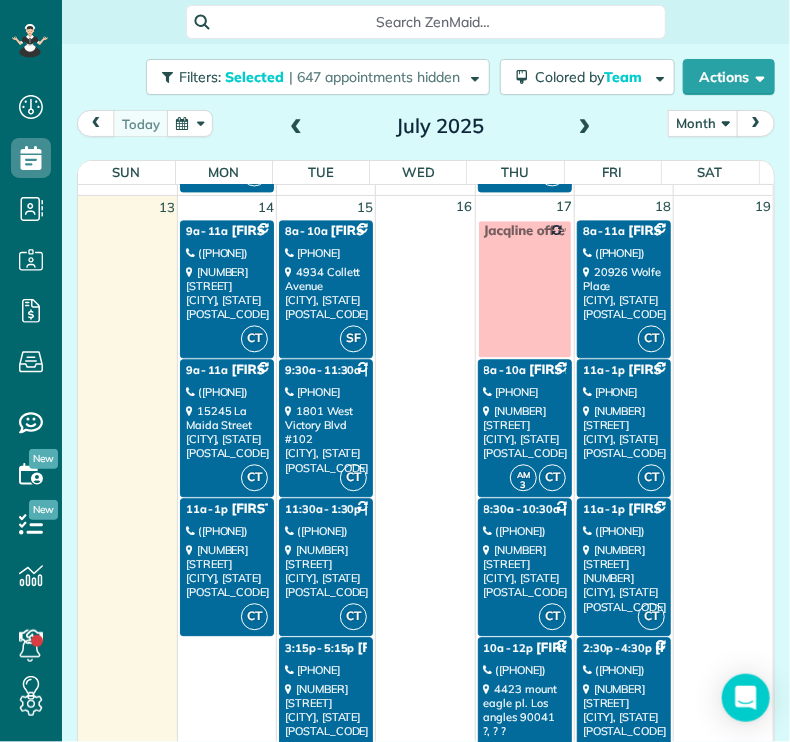 click on "([PHONE])" at bounding box center [525, 671] 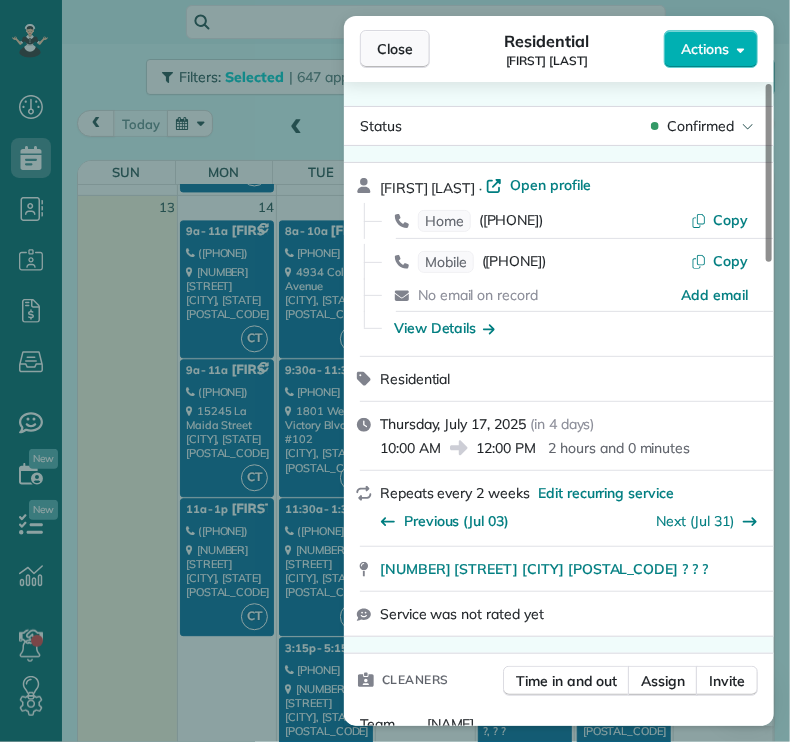 click on "Close" at bounding box center [395, 49] 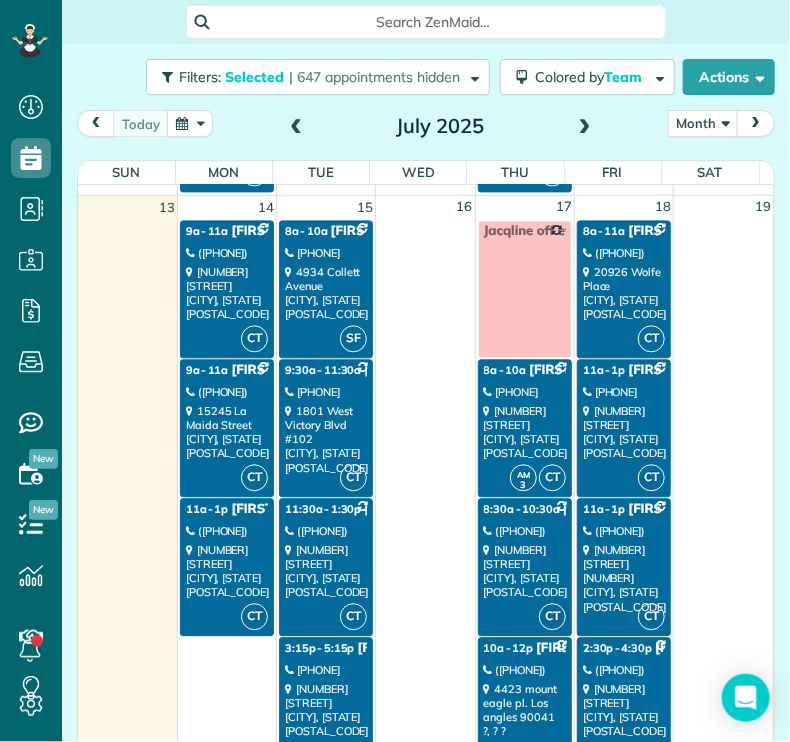 click on "[NUMBER] [STREET] [CITY], [STATE] [POSTAL_CODE]" at bounding box center [624, 294] 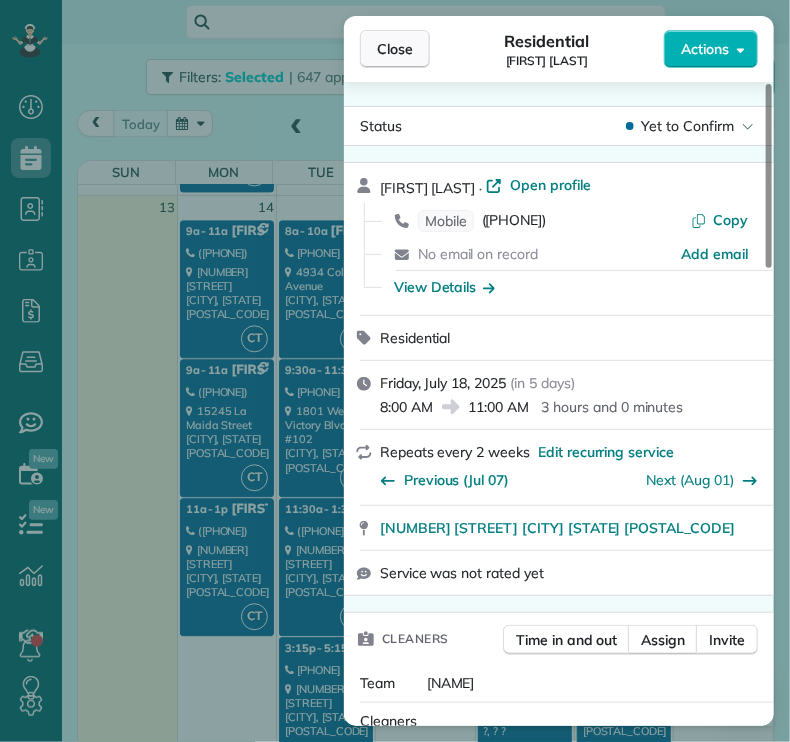 click on "Close" at bounding box center (395, 49) 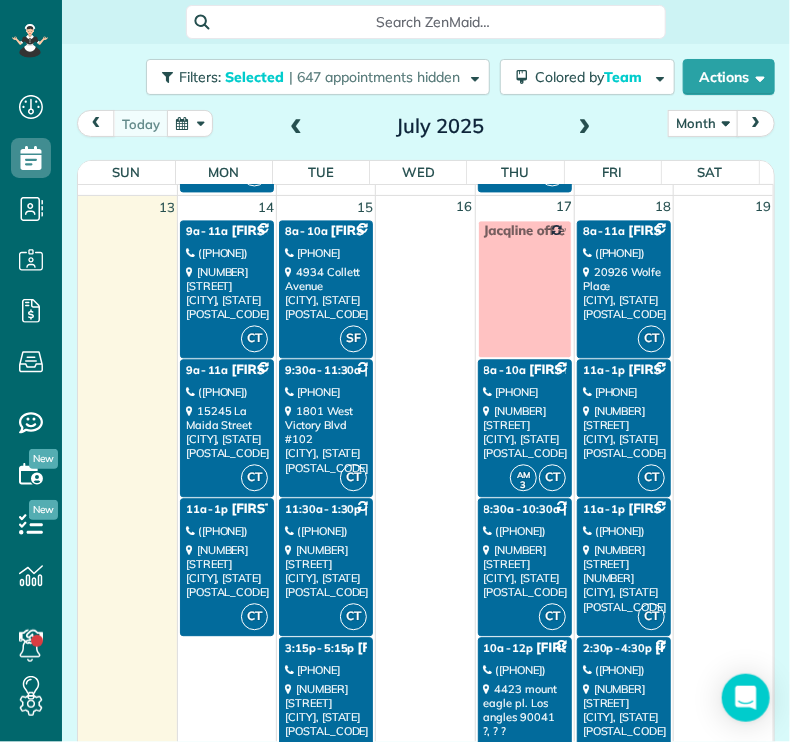 click on "[NUMBER] [STREET] [CITY], [STATE] [POSTAL_CODE]" at bounding box center (624, 433) 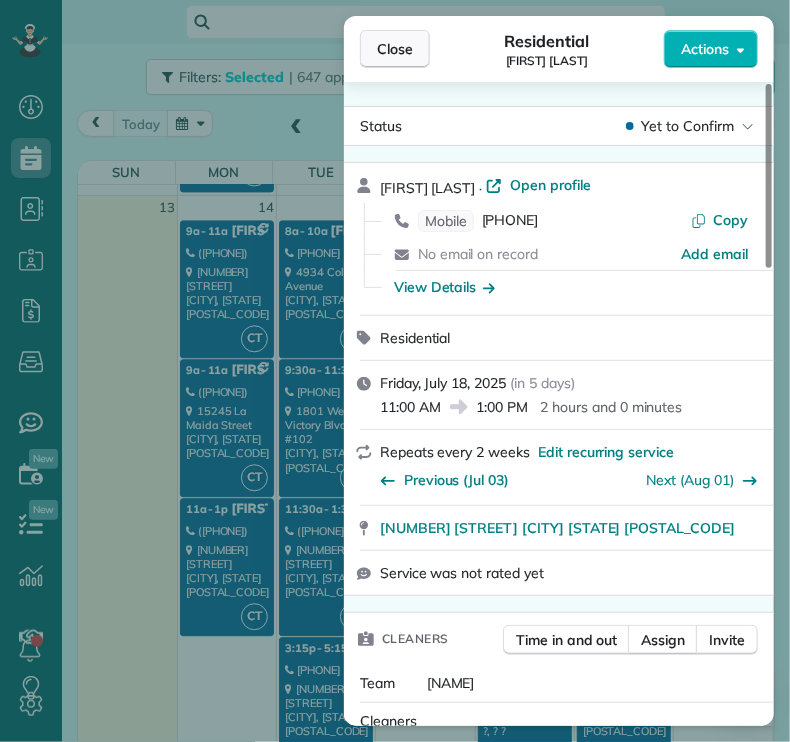 click on "Close" at bounding box center [395, 49] 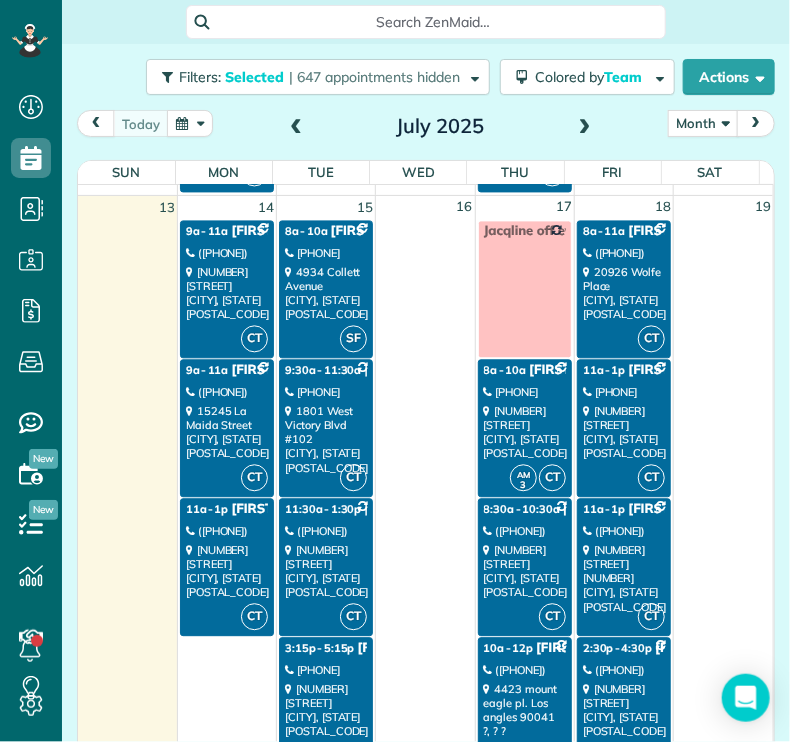 click on "([PHONE])" at bounding box center [624, 532] 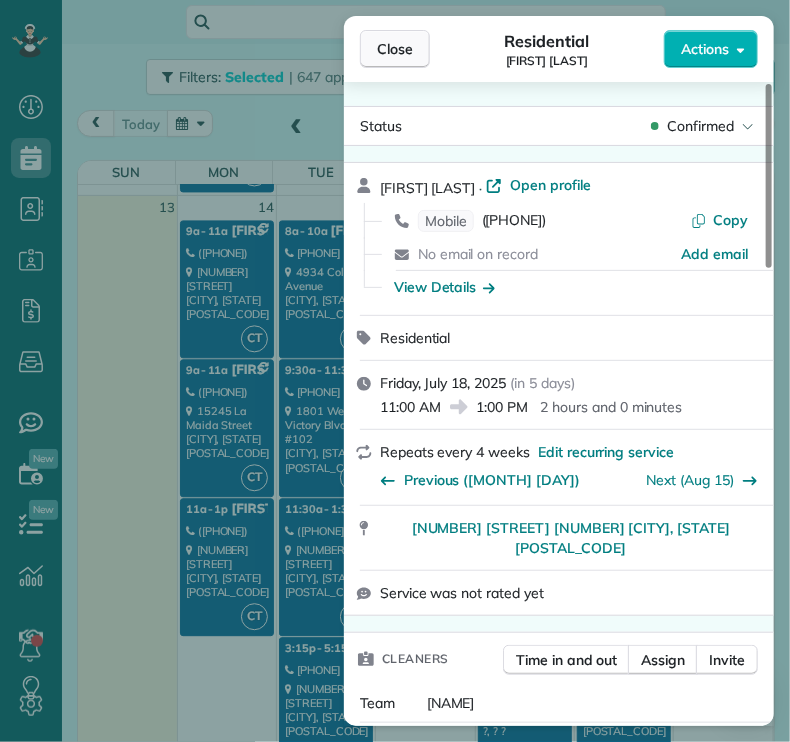 click on "Close" at bounding box center [395, 49] 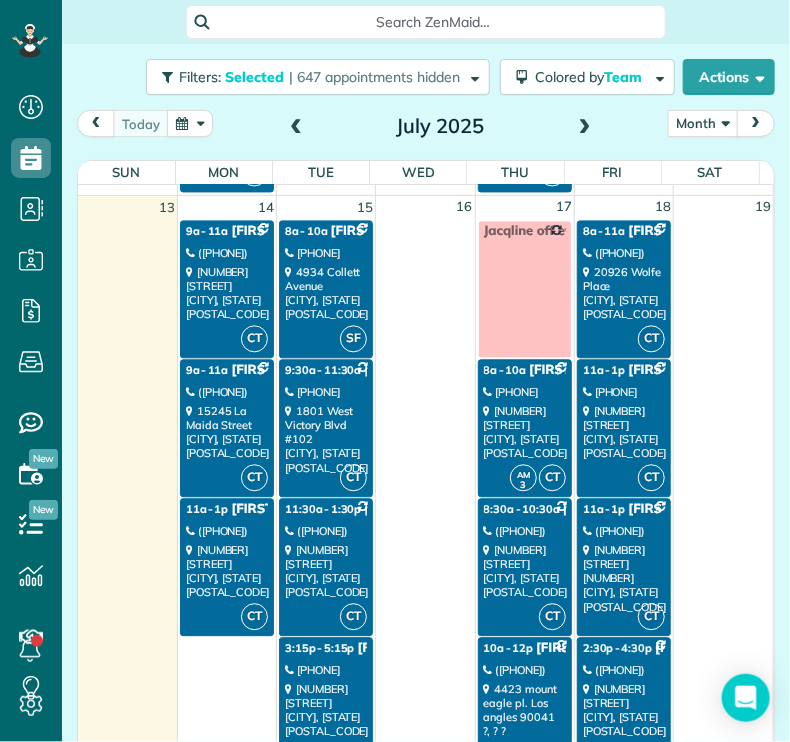 click on "([PHONE])" at bounding box center (624, 671) 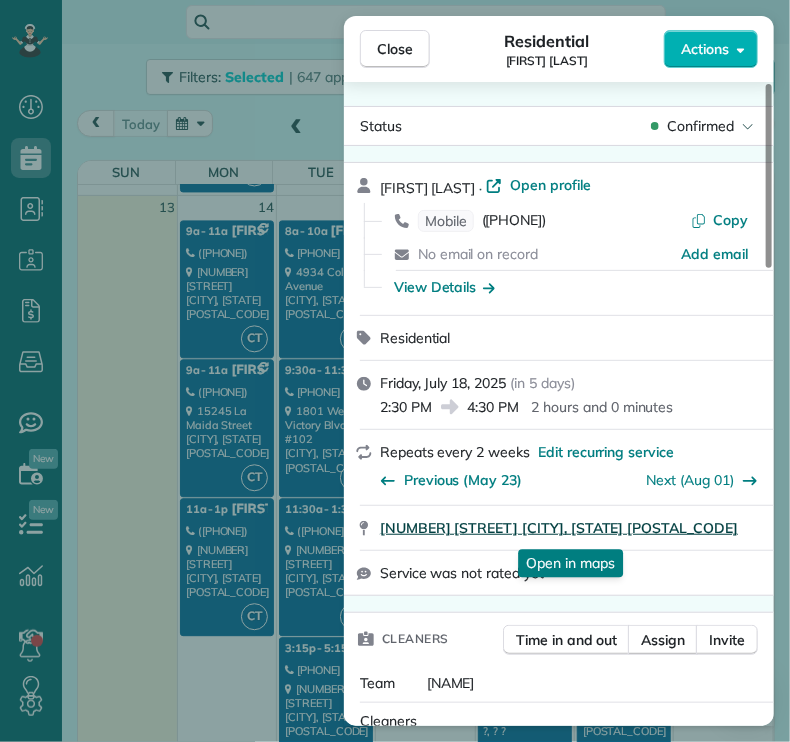 click on "[NUMBER] [STREET] [CITY], [STATE] [POSTAL_CODE]" at bounding box center (559, 528) 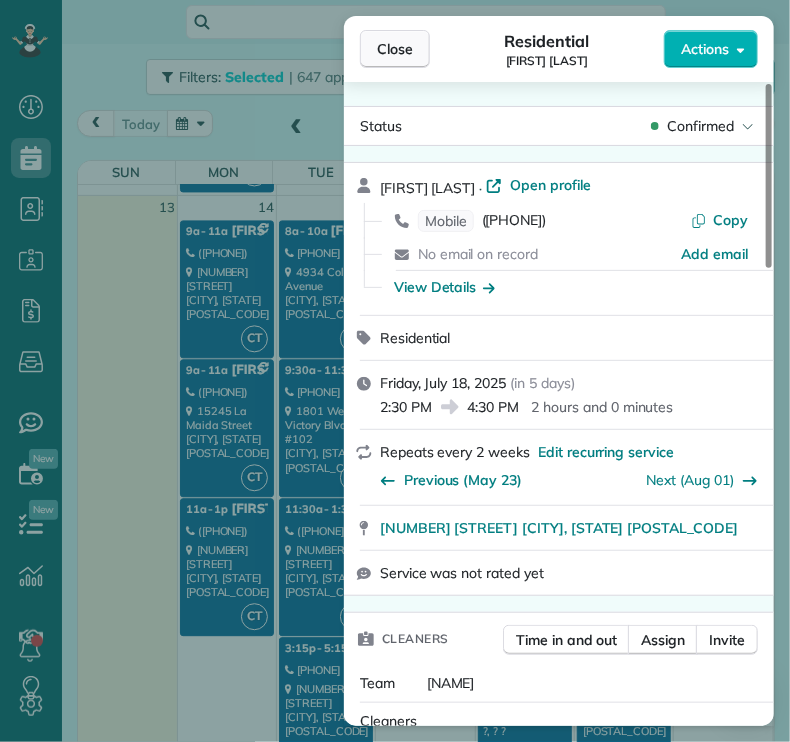 click on "Close" at bounding box center (395, 49) 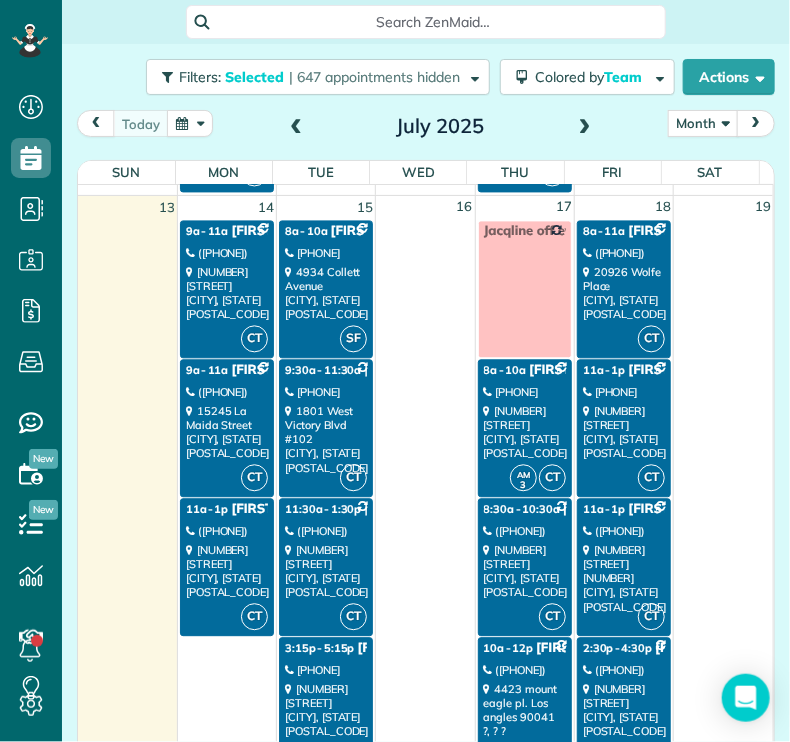 click on "CT [TIME] - [TIME] [FIRST] [LAST] ([PHONE]) [NUMBER] [STREET] [CITY], [STATE] [POSTAL_CODE]" at bounding box center [624, 707] 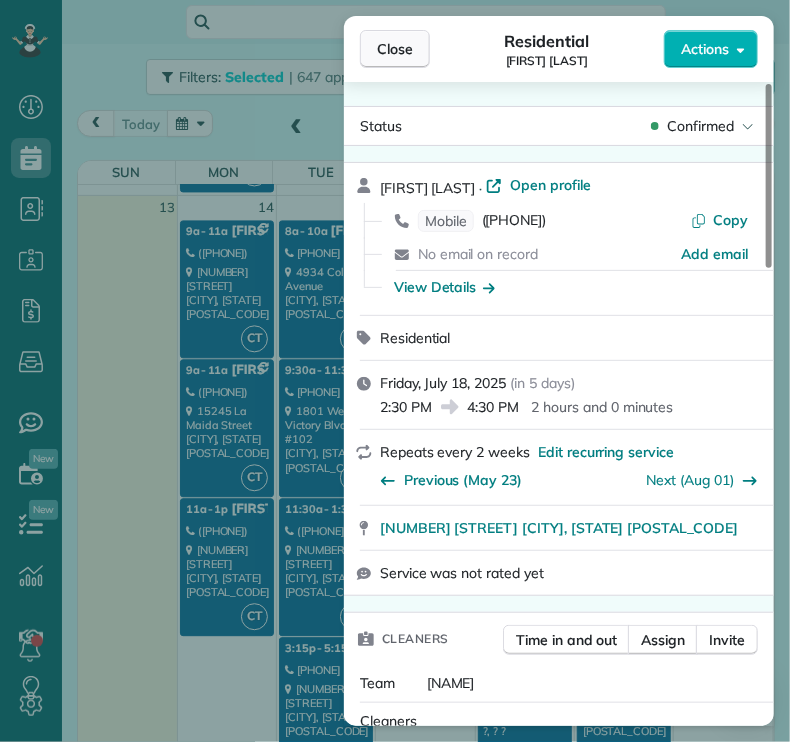 click on "Close" at bounding box center [395, 49] 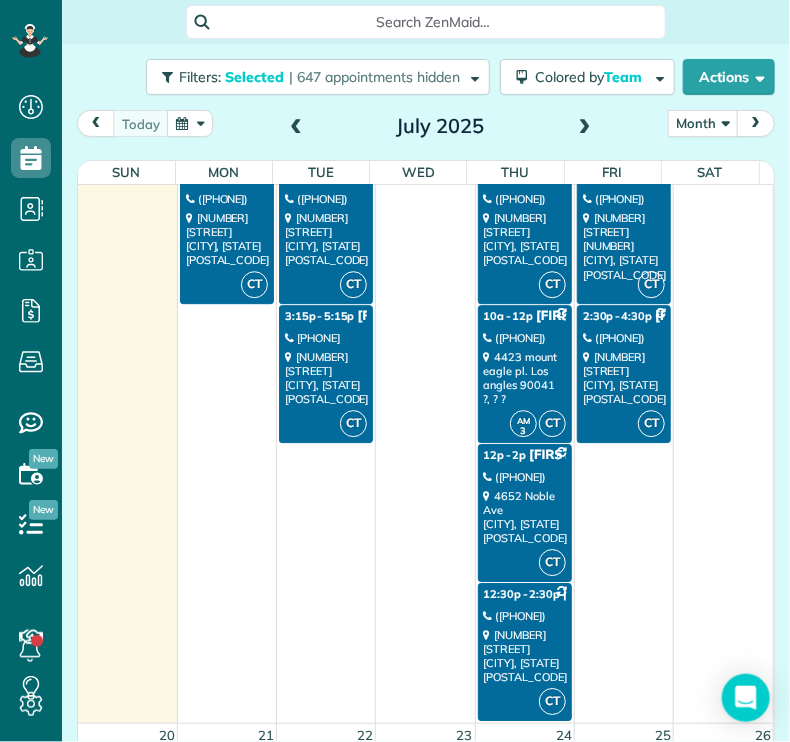 scroll, scrollTop: 1490, scrollLeft: 0, axis: vertical 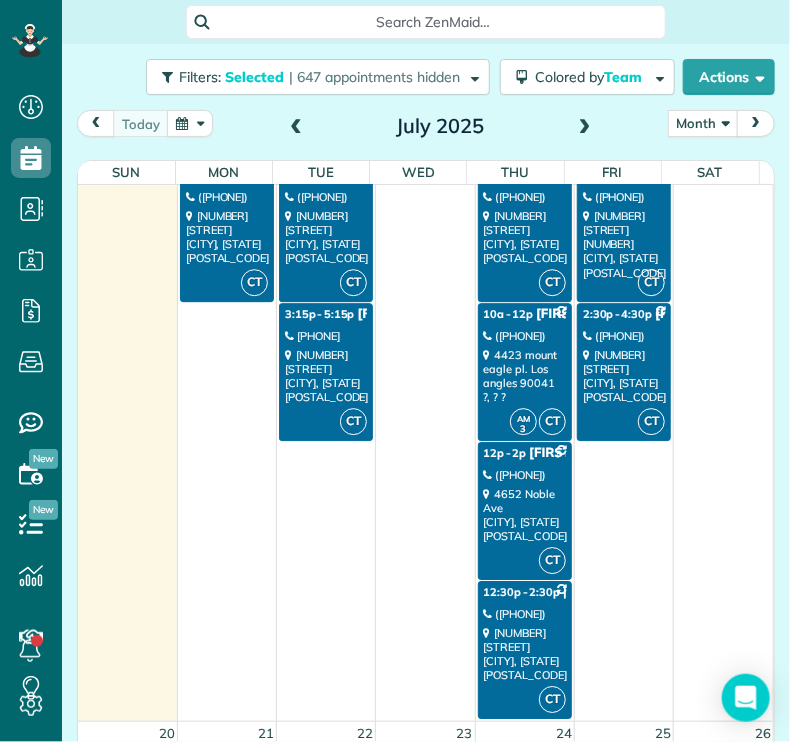click on "[NUMBER] [STREET] [CITY], [STATE] [POSTAL_CODE]" at bounding box center [525, 515] 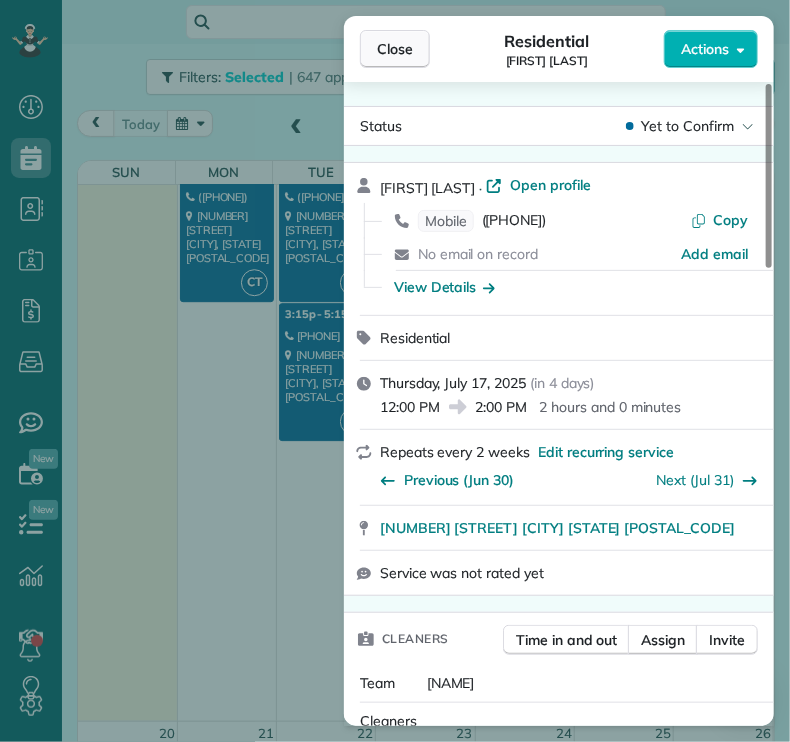 click on "Close" at bounding box center [395, 49] 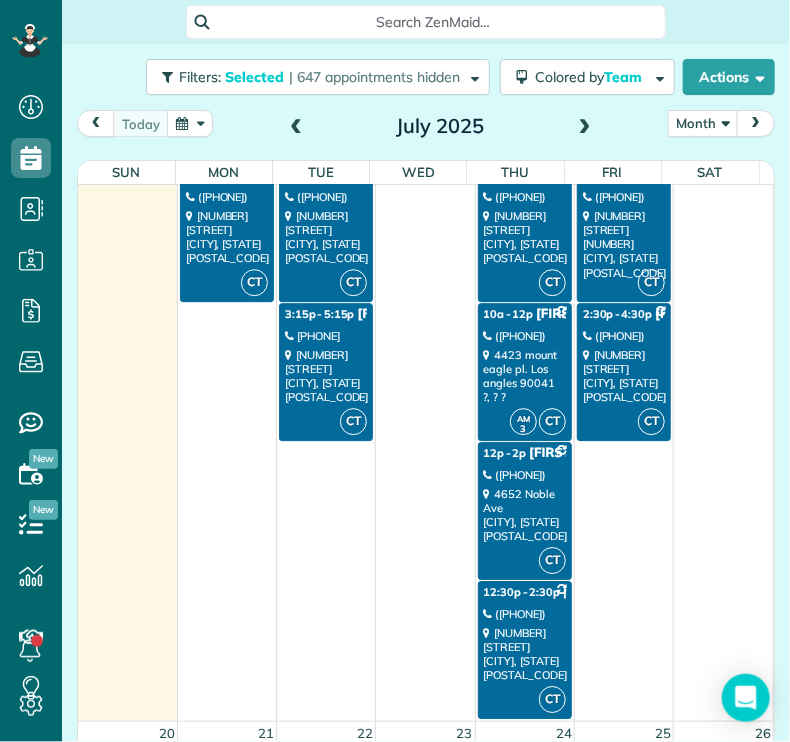click on "[PHONE]" at bounding box center (326, 336) 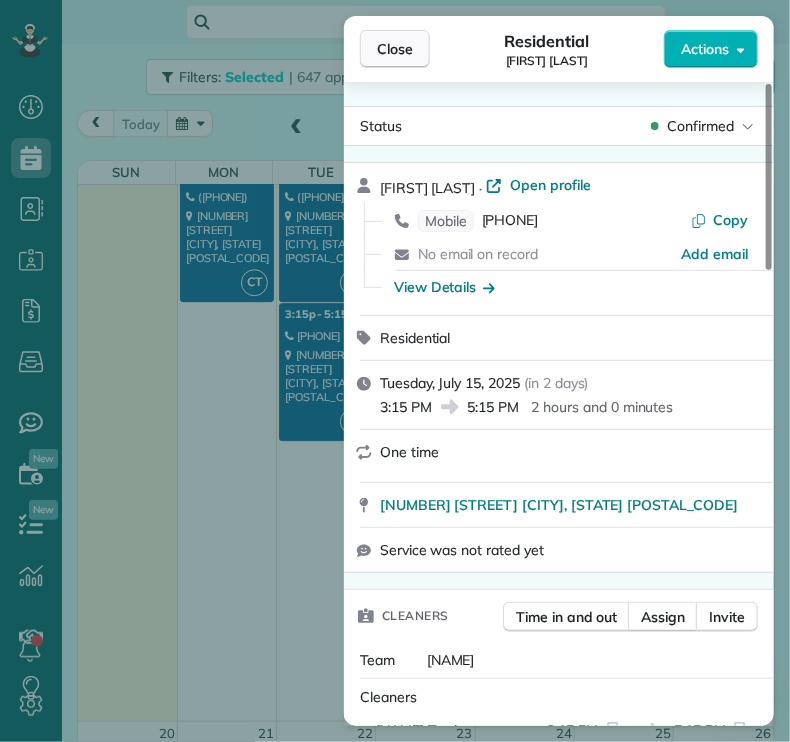 click on "Close" at bounding box center [395, 49] 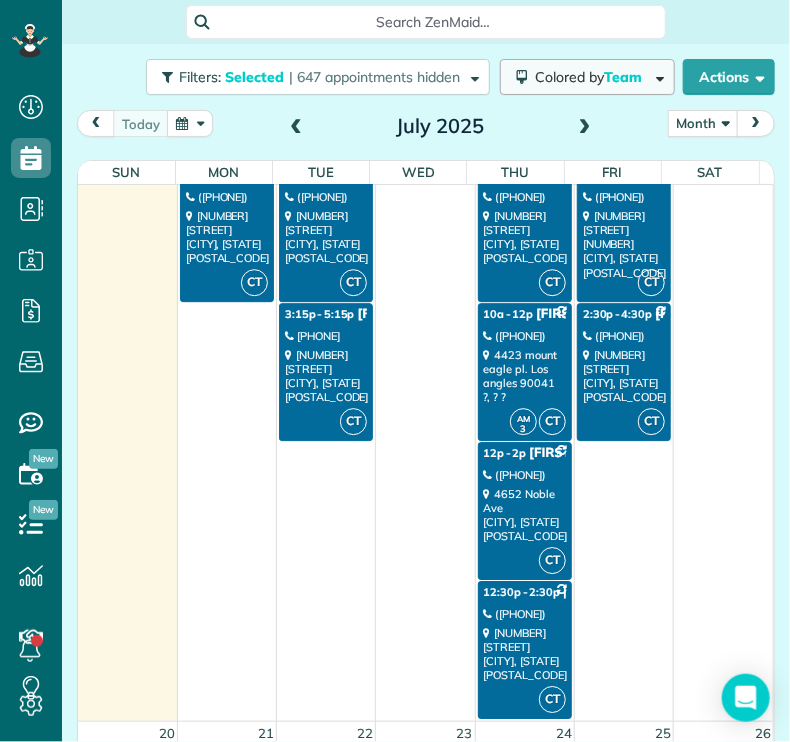 click on "Team" at bounding box center [624, 77] 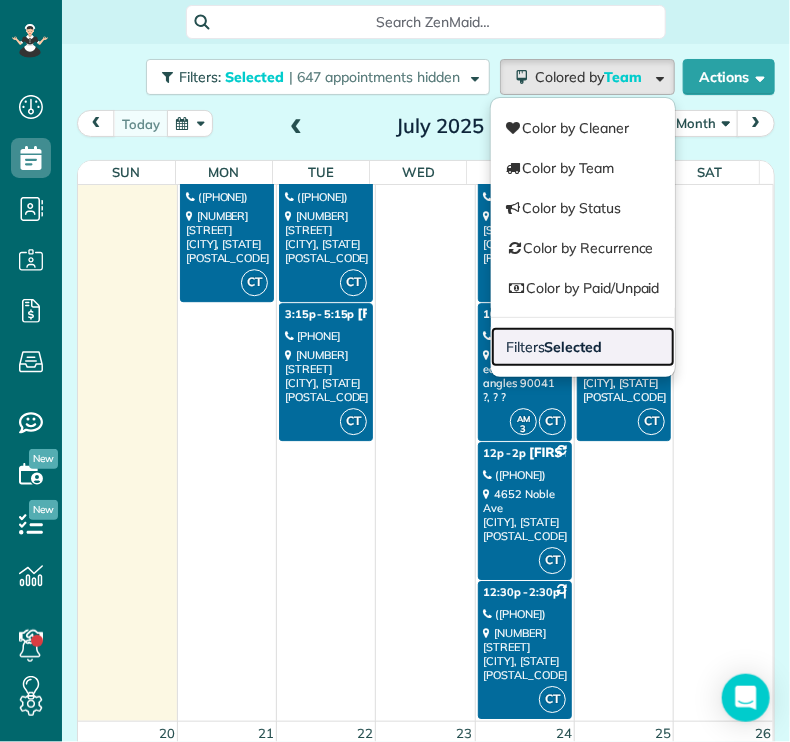 click on "Selected" at bounding box center (574, 347) 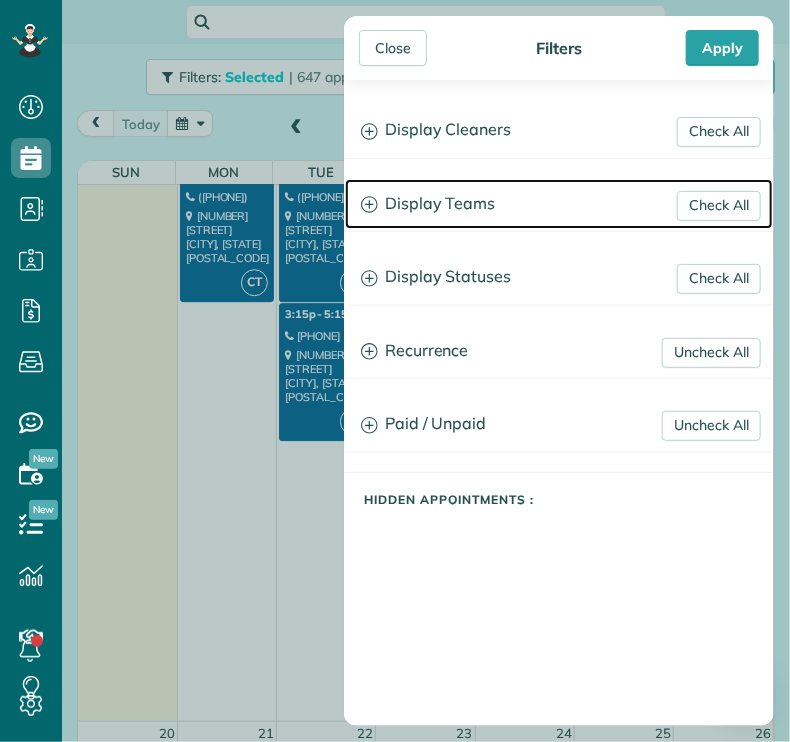 click on "Display Teams" at bounding box center [559, 204] 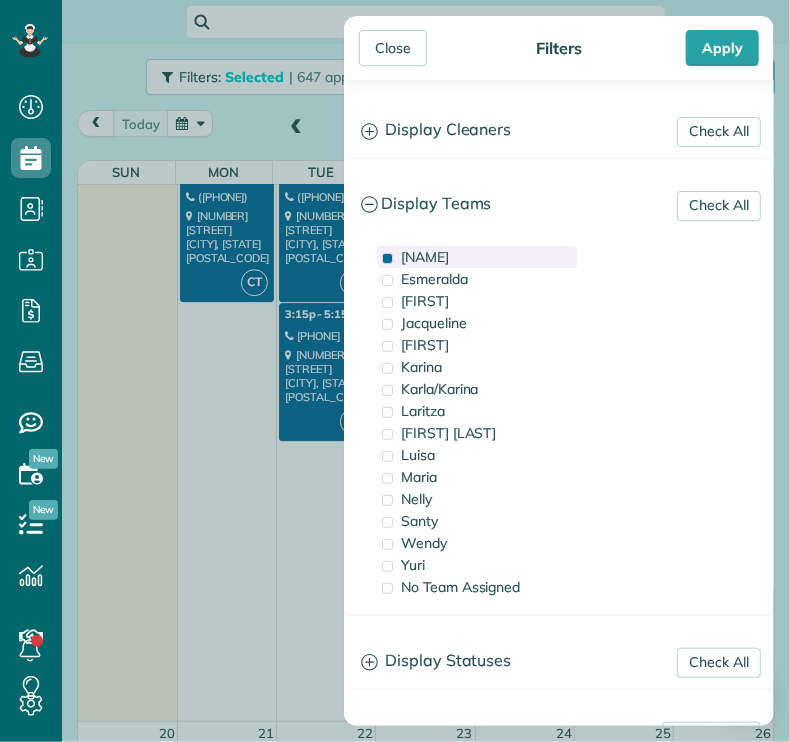 click on "[NAME]" at bounding box center (477, 257) 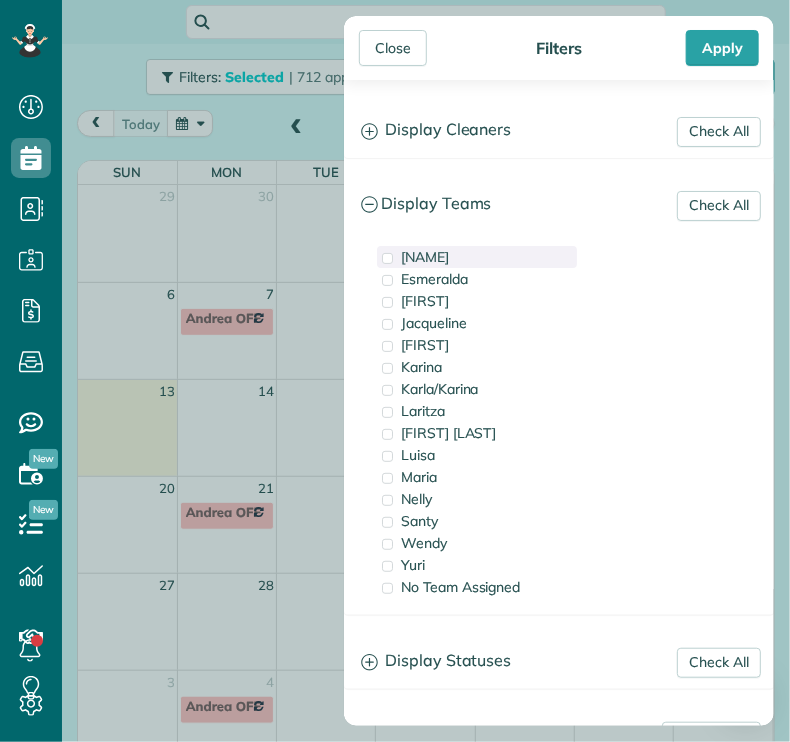 scroll, scrollTop: 0, scrollLeft: 0, axis: both 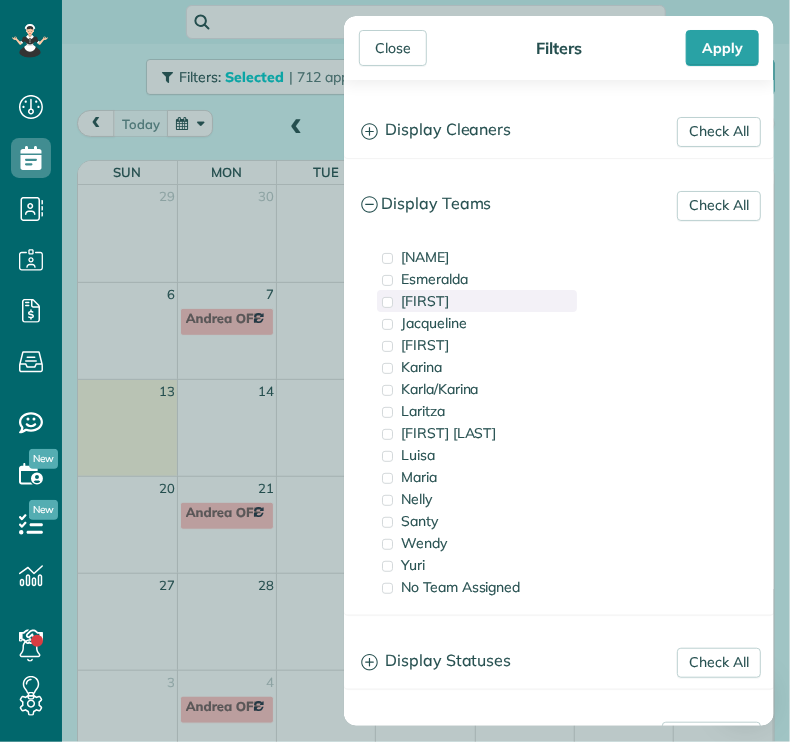 click on "[FIRST]" at bounding box center (477, 301) 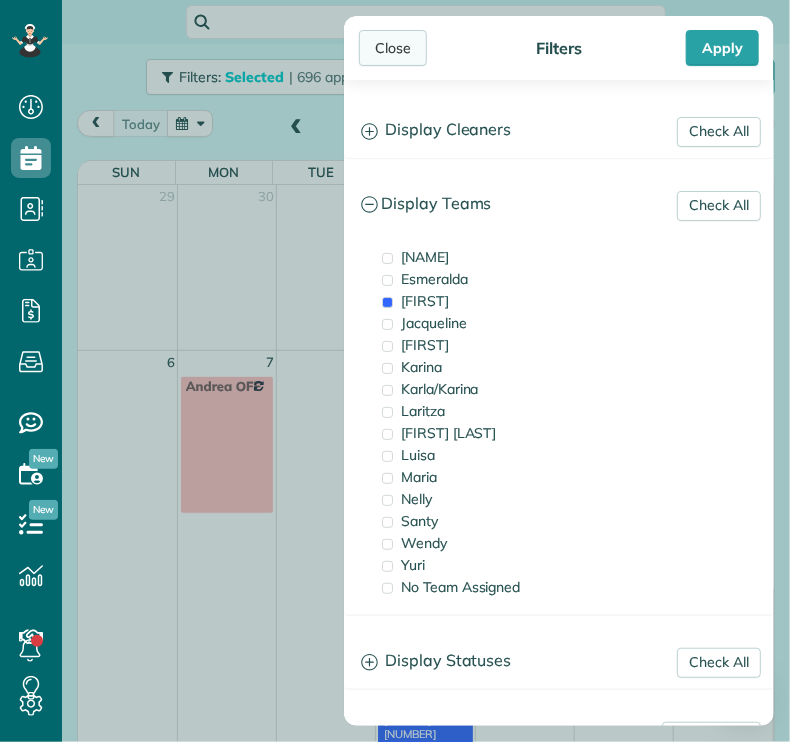 click on "Close" at bounding box center [393, 48] 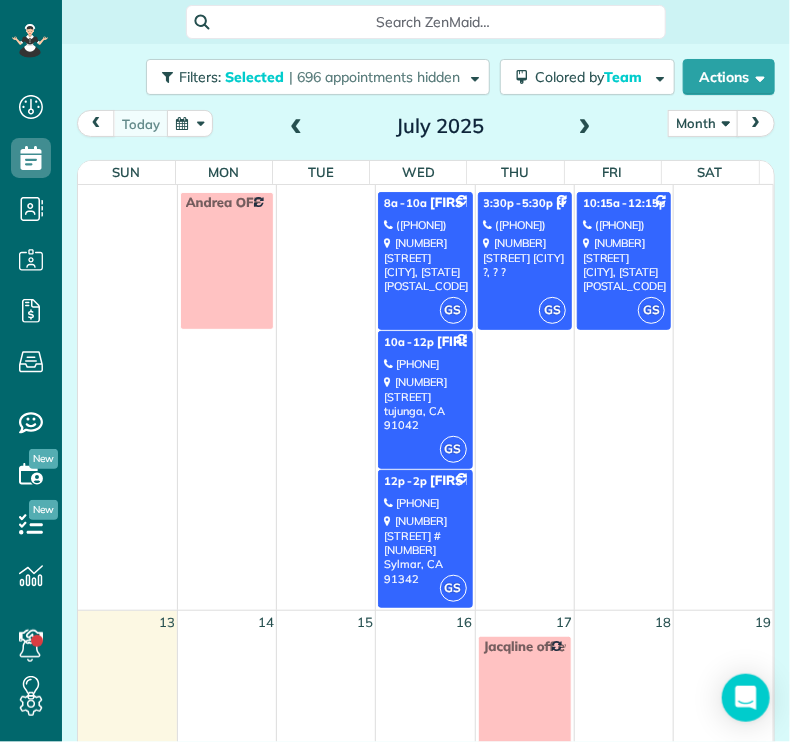 scroll, scrollTop: 185, scrollLeft: 0, axis: vertical 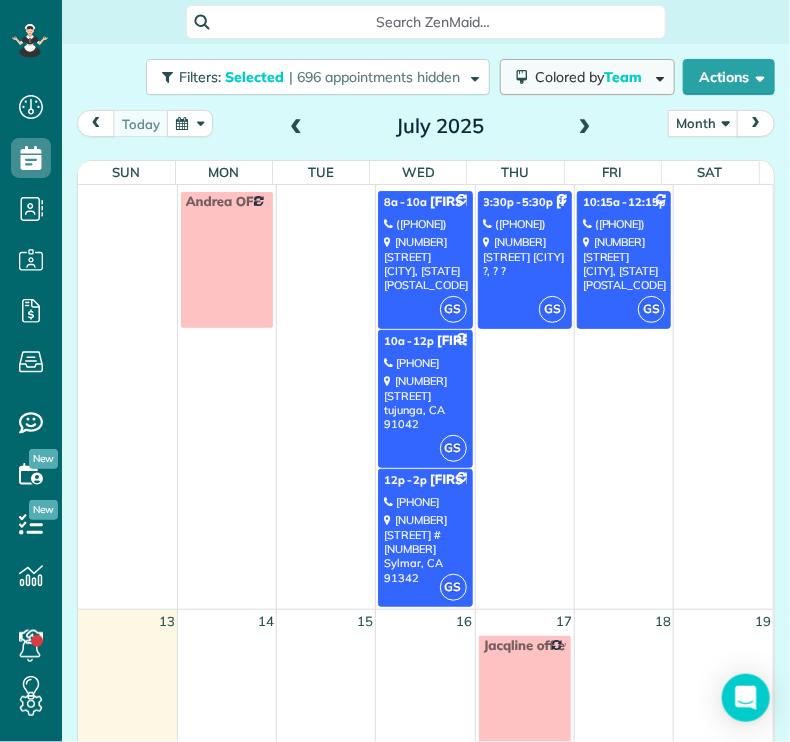click on "Colored by  Team" at bounding box center [592, 77] 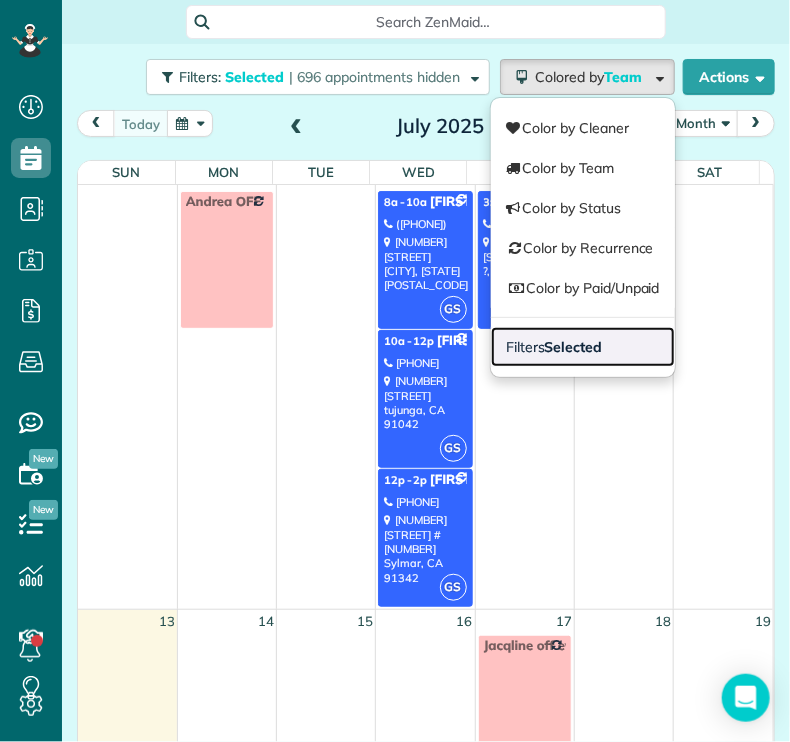 click on "Filters  Selected" at bounding box center (583, 347) 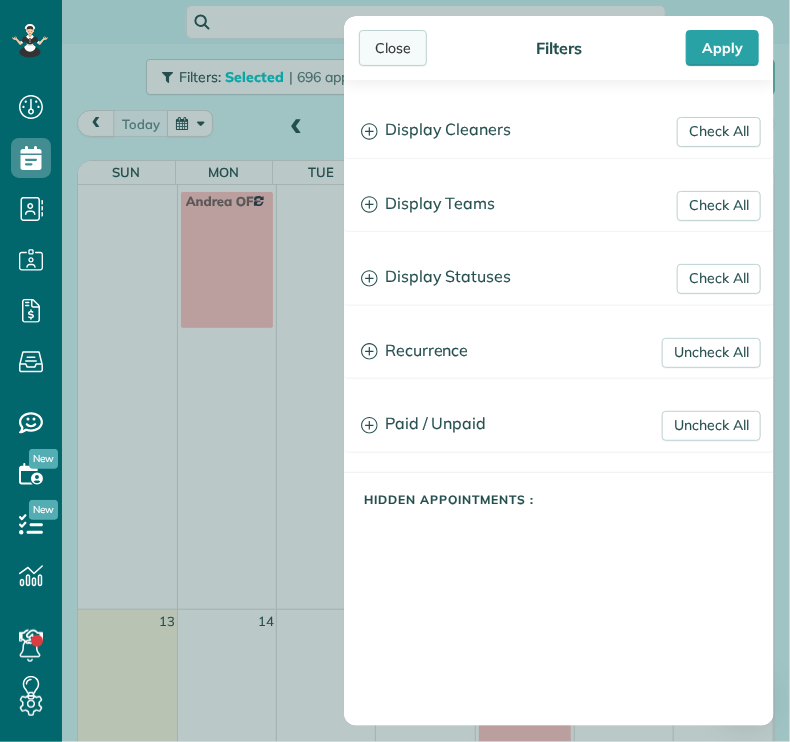 click on "Close" at bounding box center [393, 48] 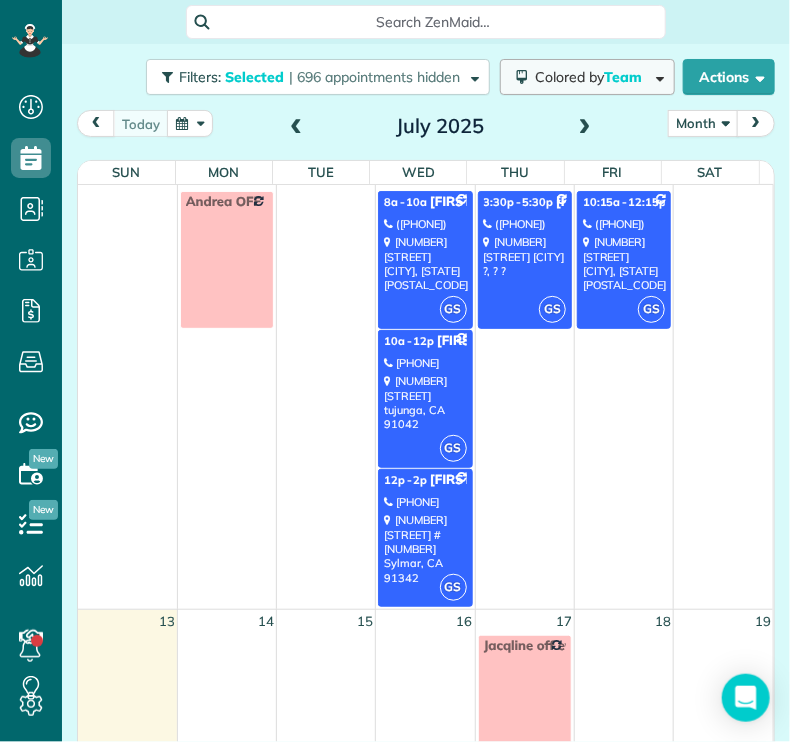 click on "Colored by  Team" at bounding box center (592, 77) 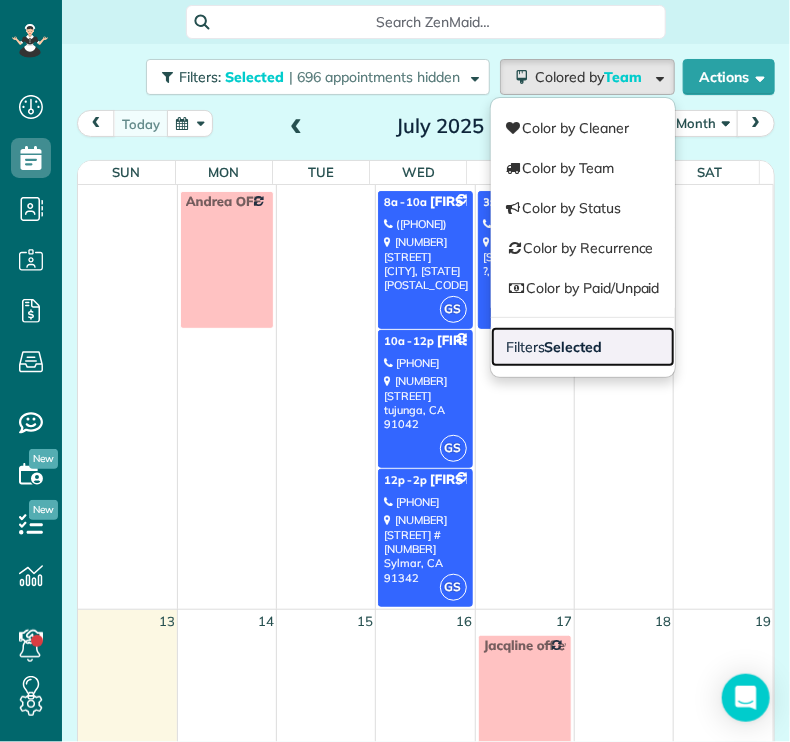 click on "Filters  Selected" at bounding box center (583, 347) 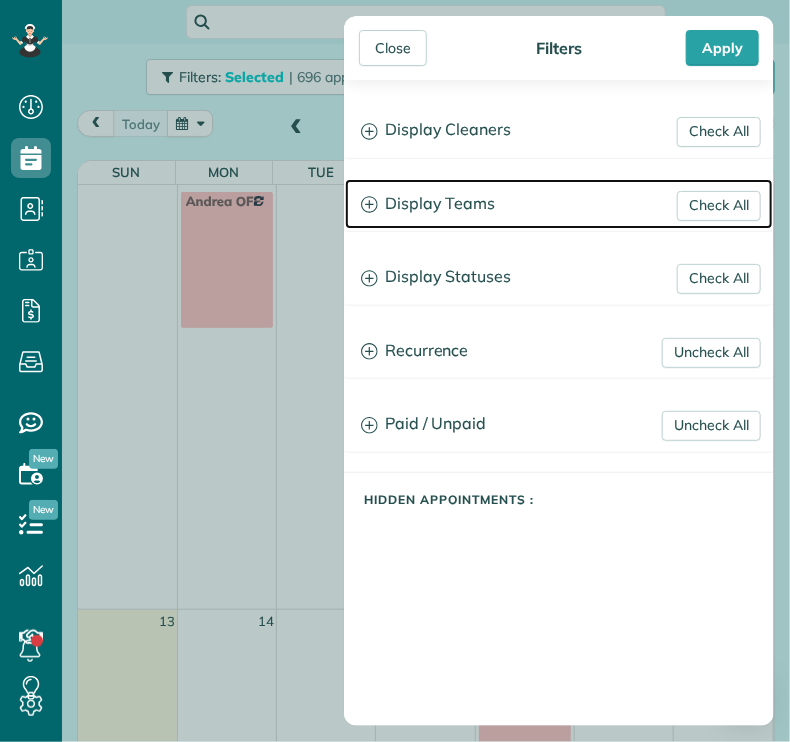click on "Display Teams" at bounding box center (559, 204) 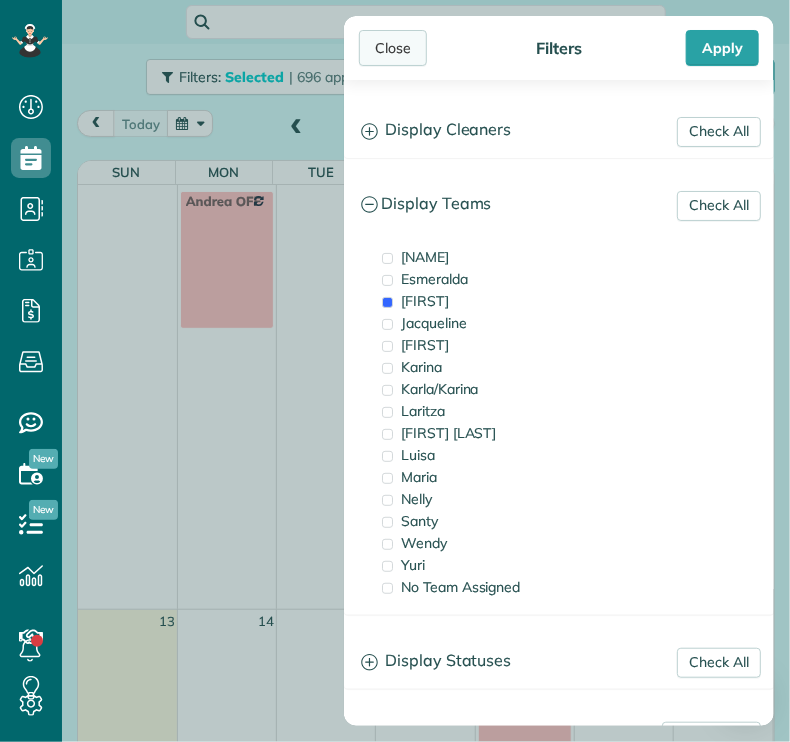 click on "Close" at bounding box center (393, 48) 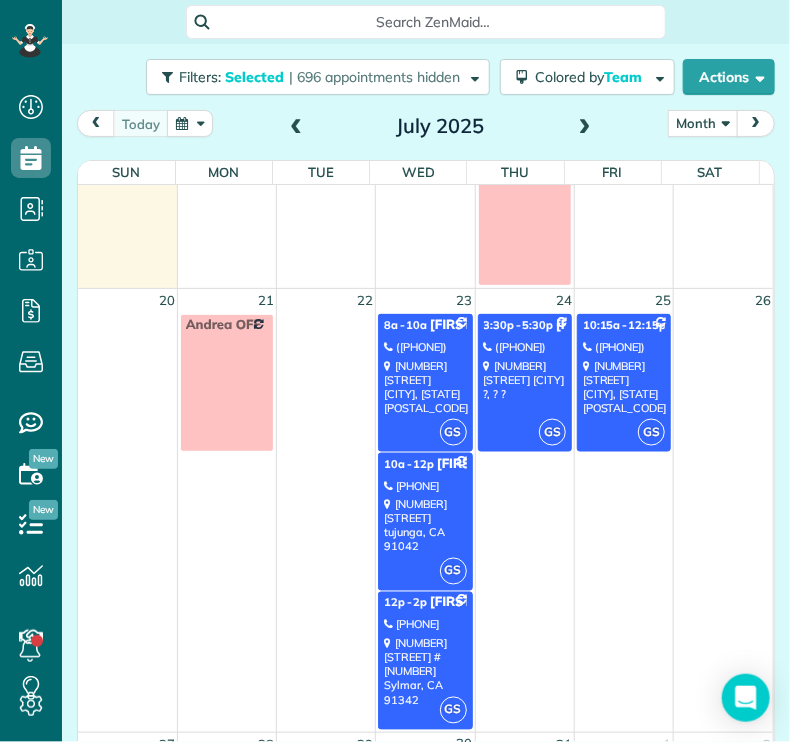scroll, scrollTop: 675, scrollLeft: 0, axis: vertical 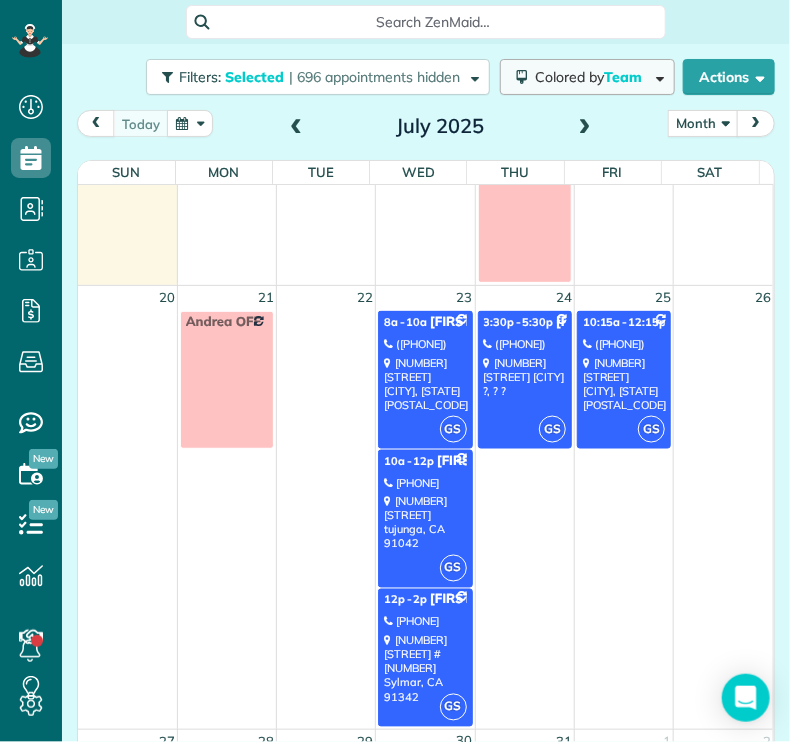 click on "Colored by  Team" at bounding box center (592, 77) 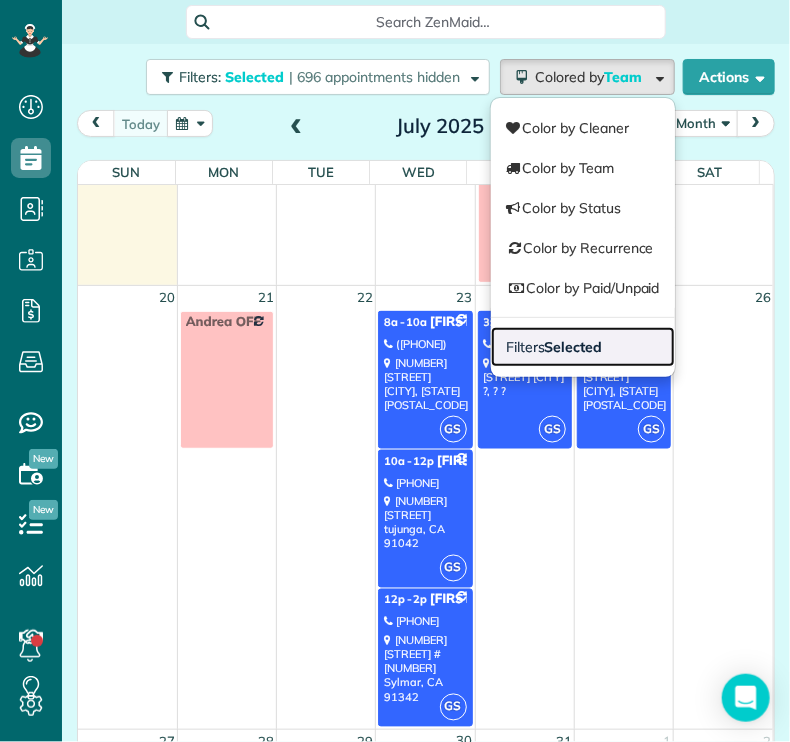 click on "Selected" at bounding box center [574, 347] 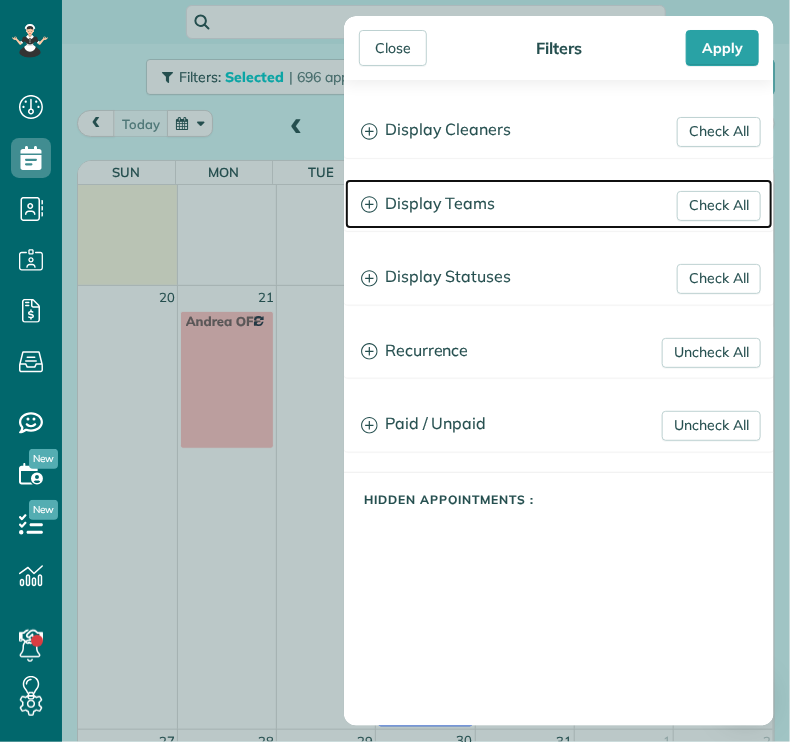 click on "Display Teams" at bounding box center [559, 204] 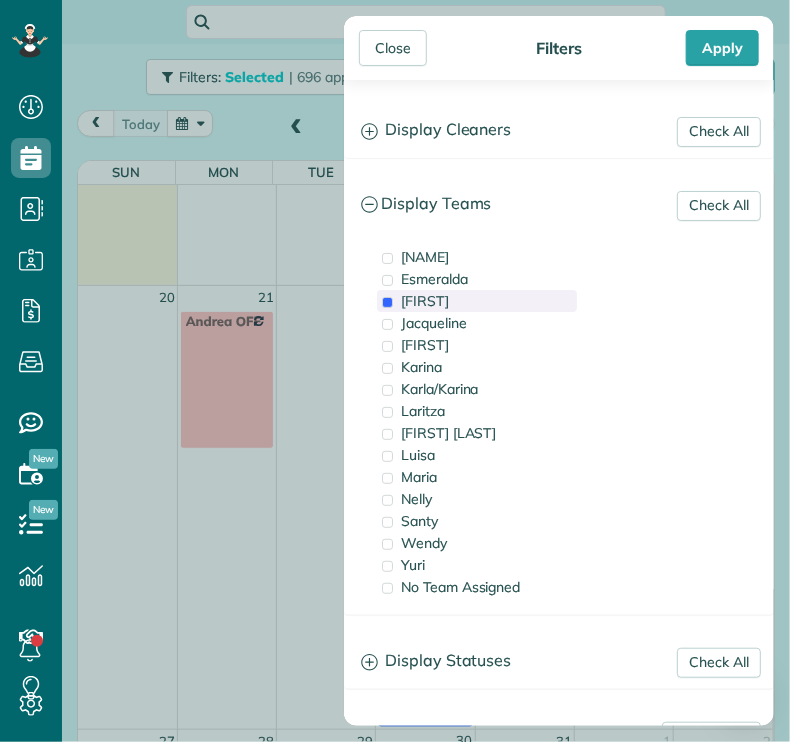 click on "[FIRST]" at bounding box center [425, 301] 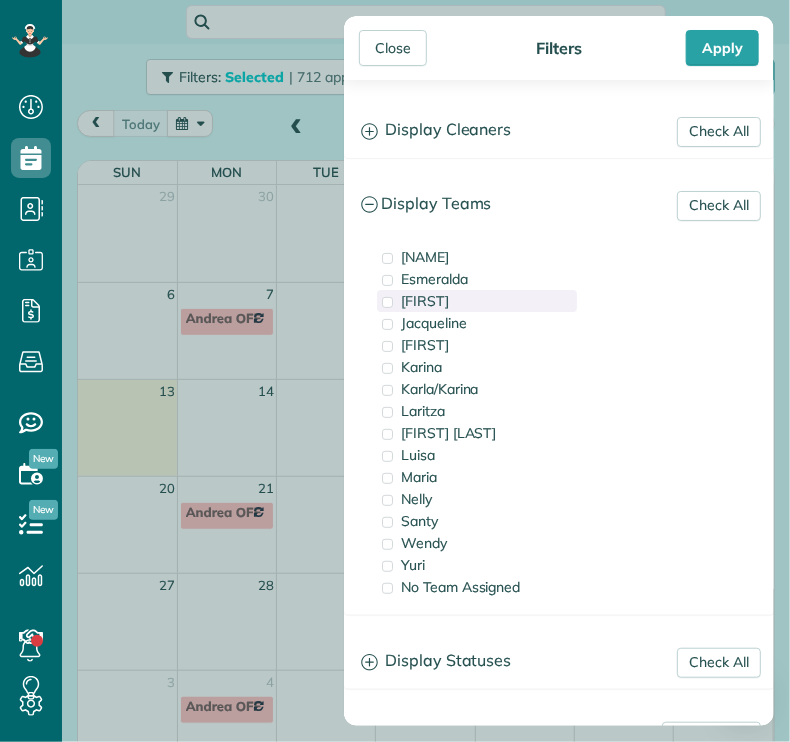 scroll, scrollTop: 0, scrollLeft: 0, axis: both 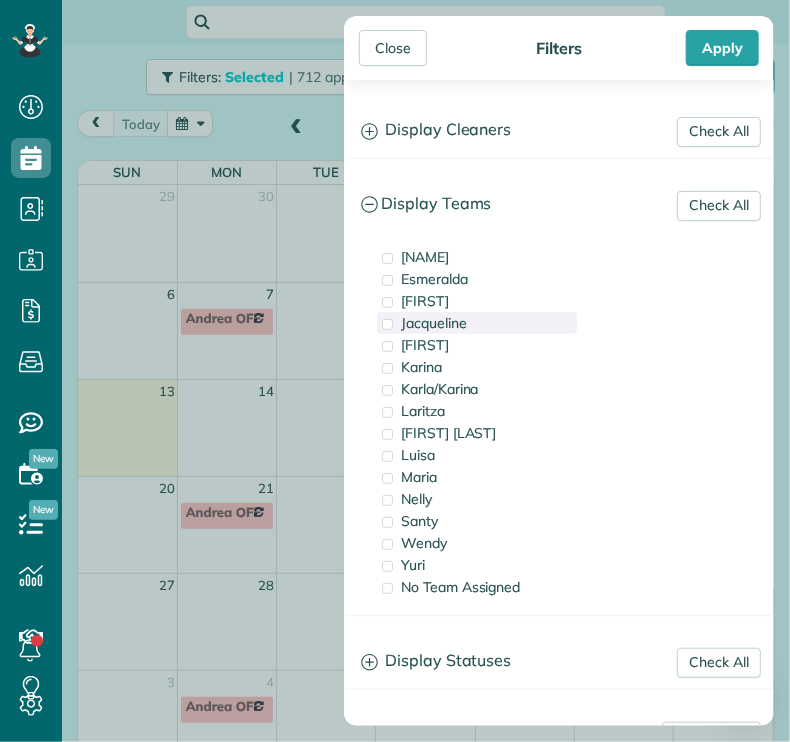 click on "Jacqueline" at bounding box center [434, 323] 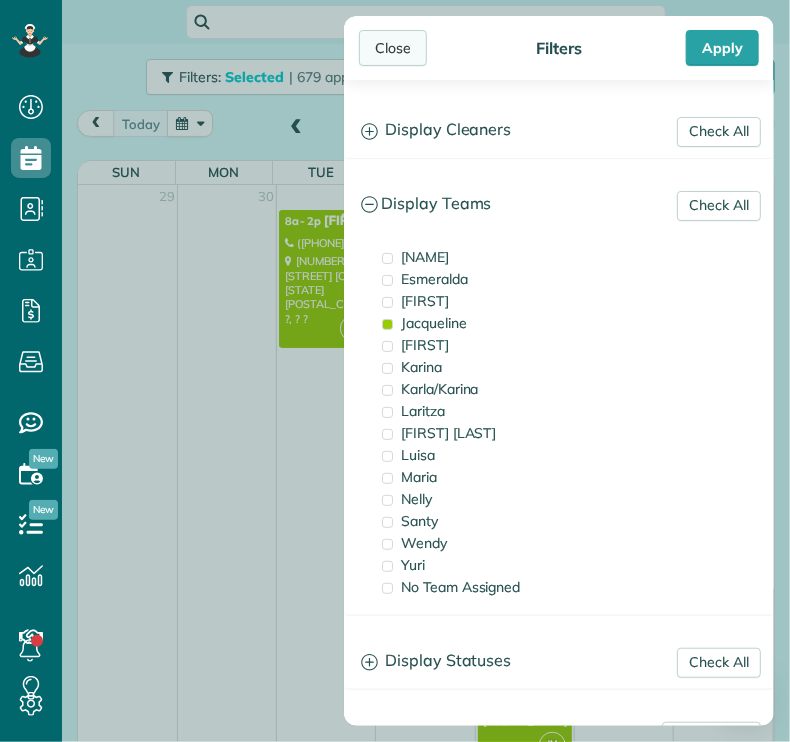 click on "Close" at bounding box center [393, 48] 